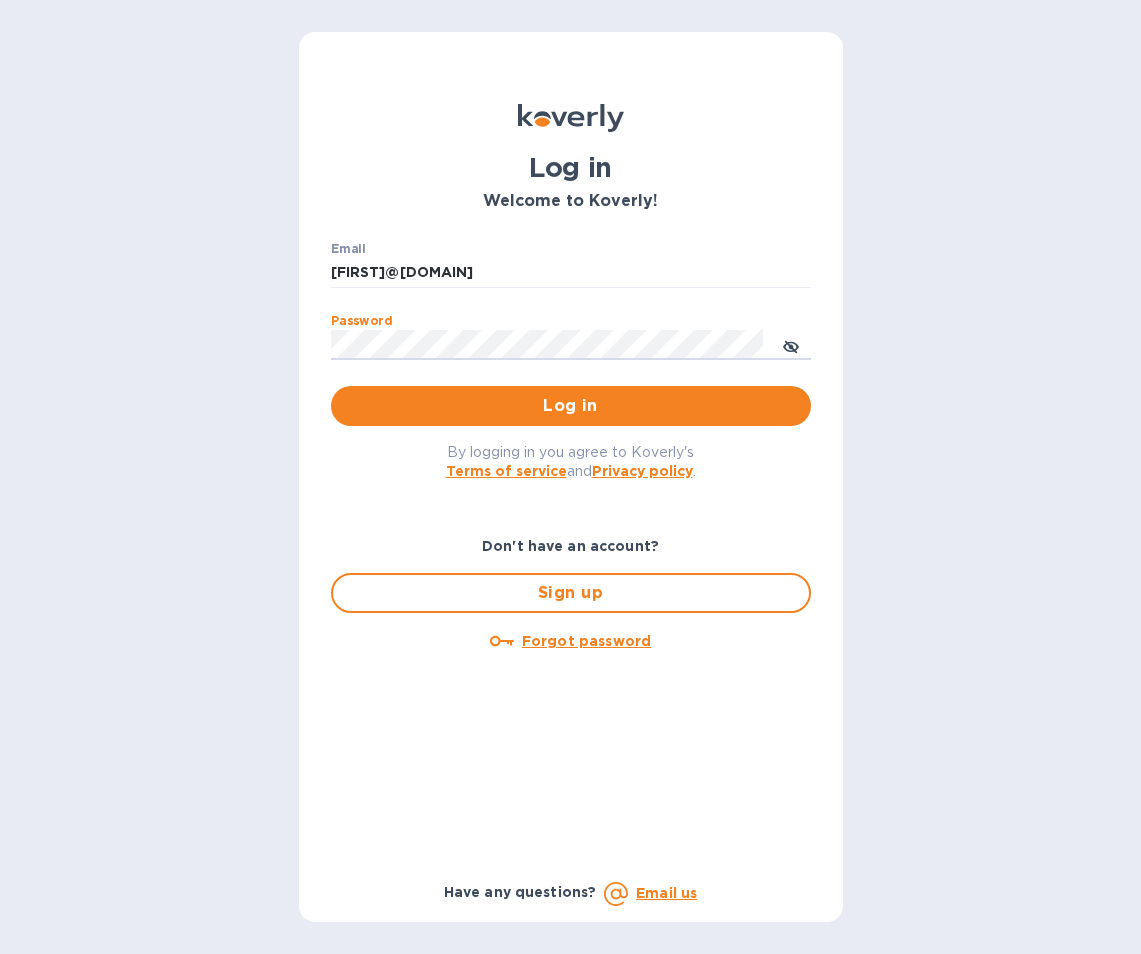scroll, scrollTop: 0, scrollLeft: 0, axis: both 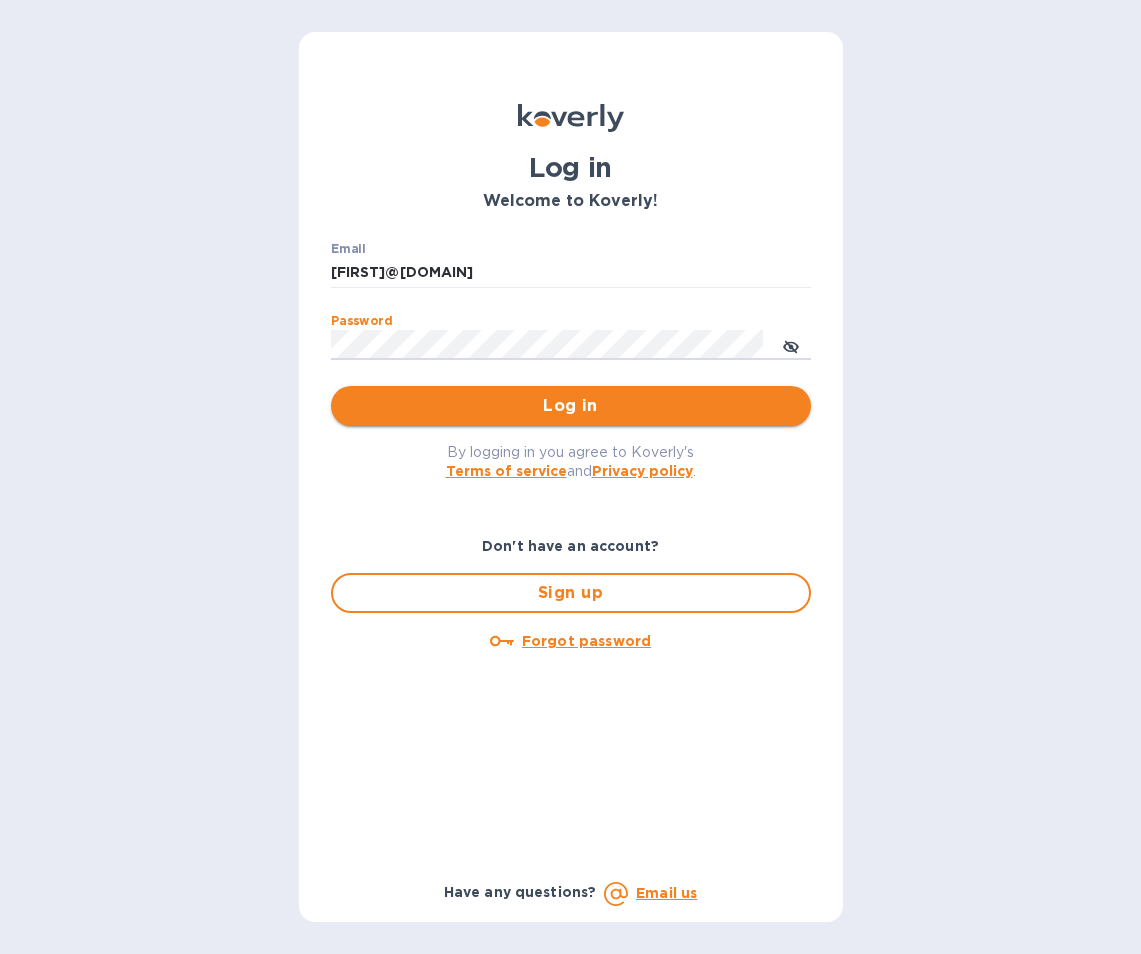 click on "Log in" at bounding box center [571, 406] 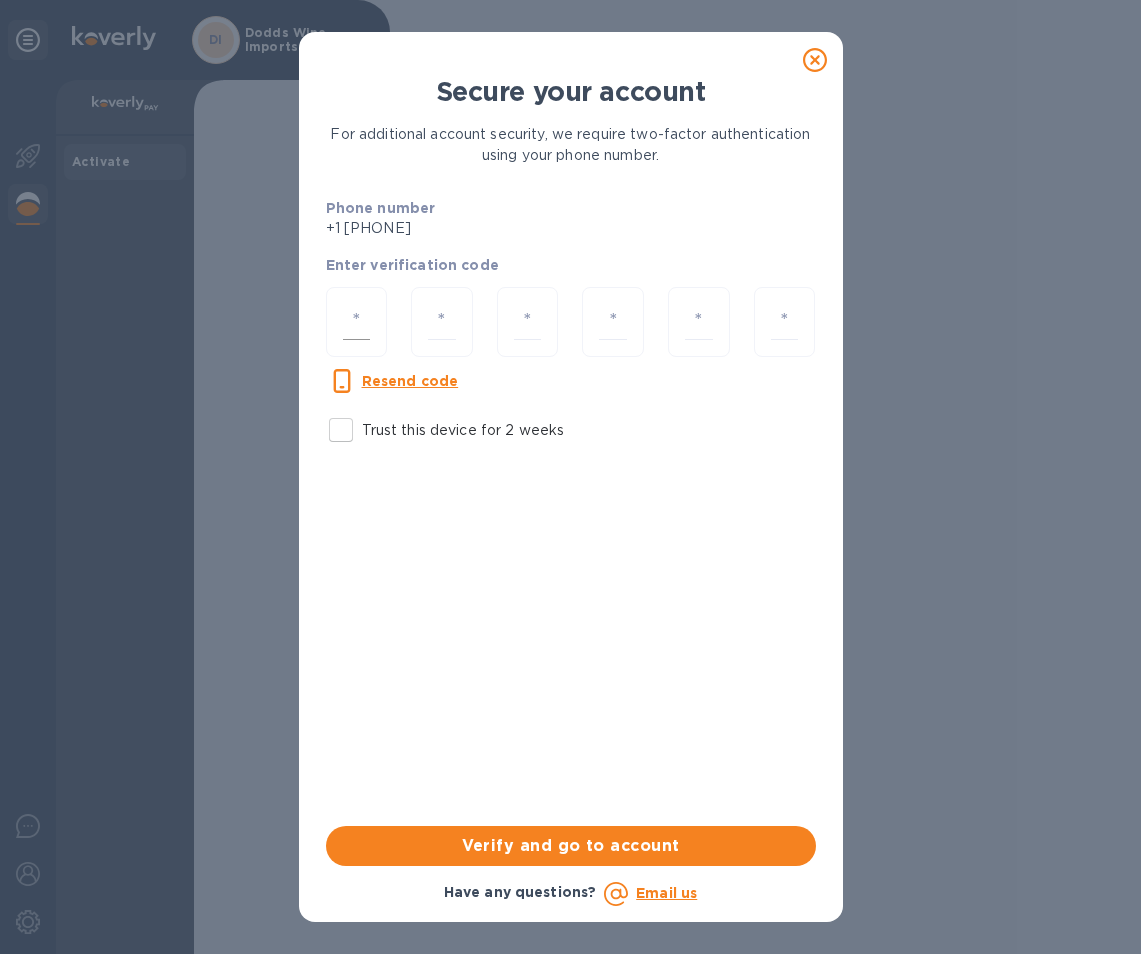 click at bounding box center [357, 322] 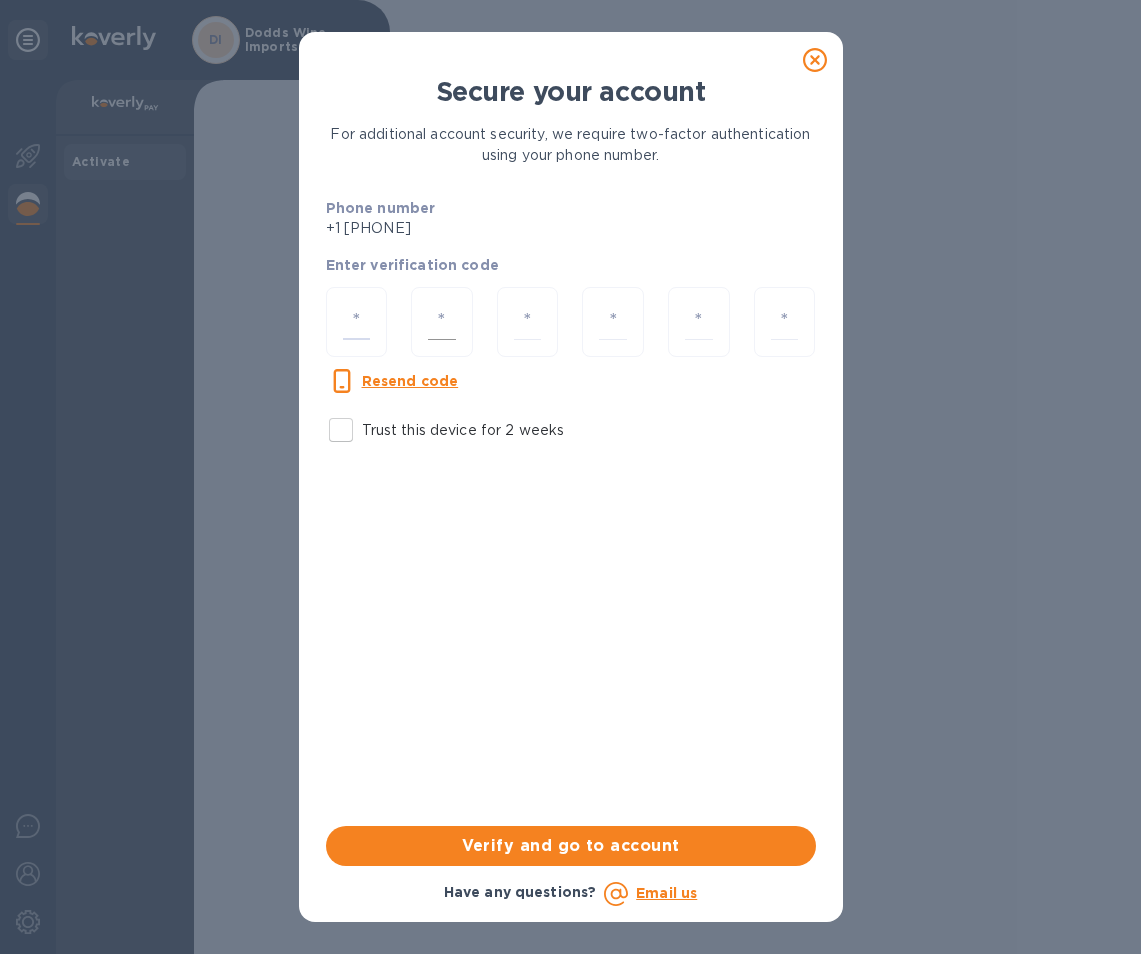 type on "9" 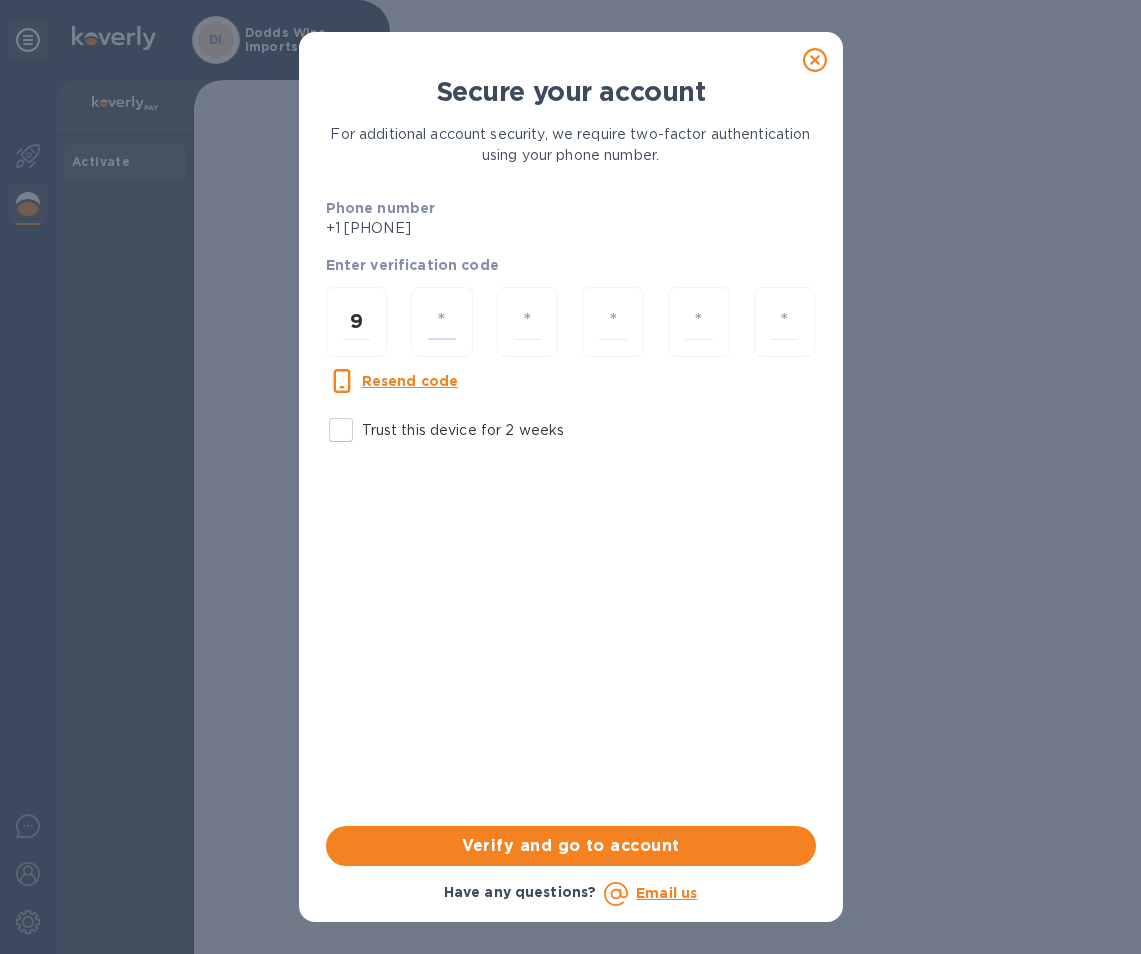 type on "1" 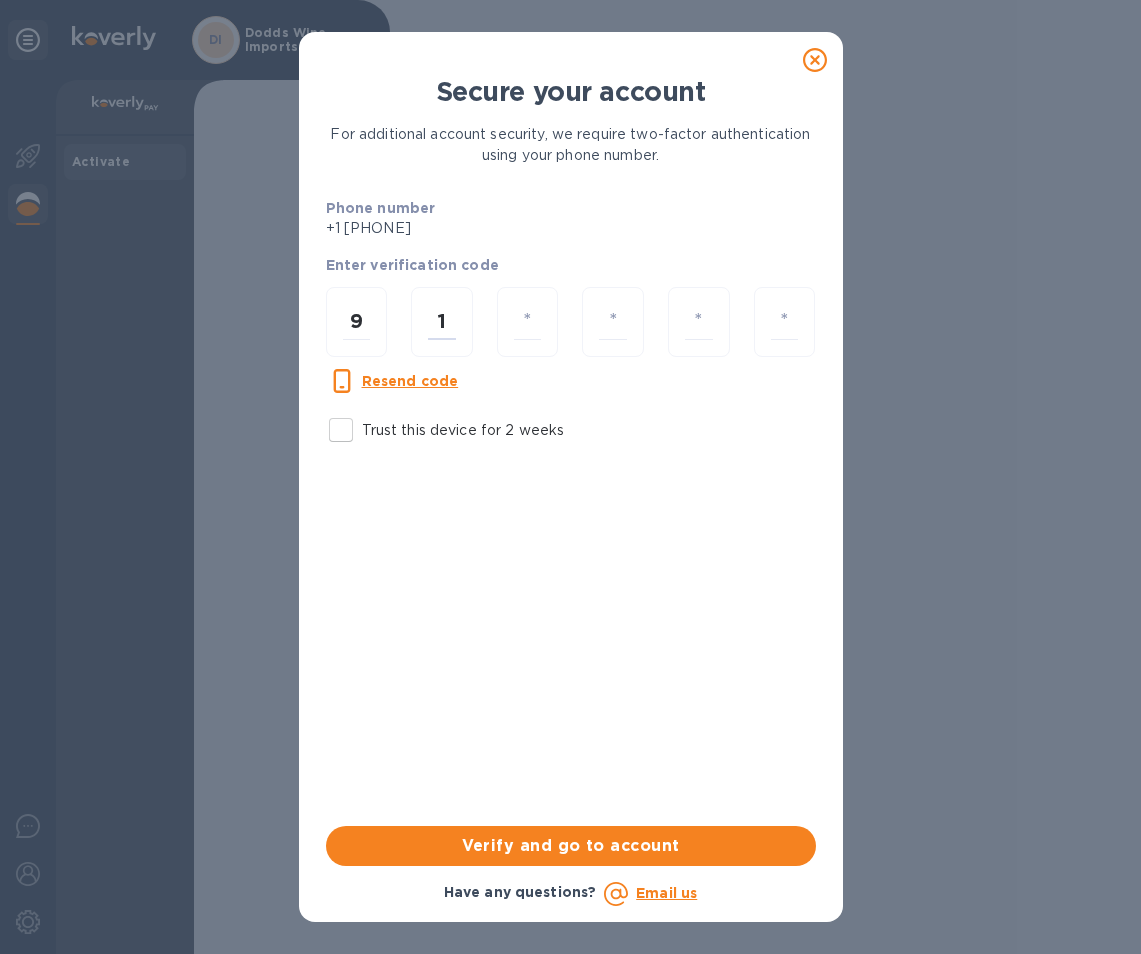 type on "6" 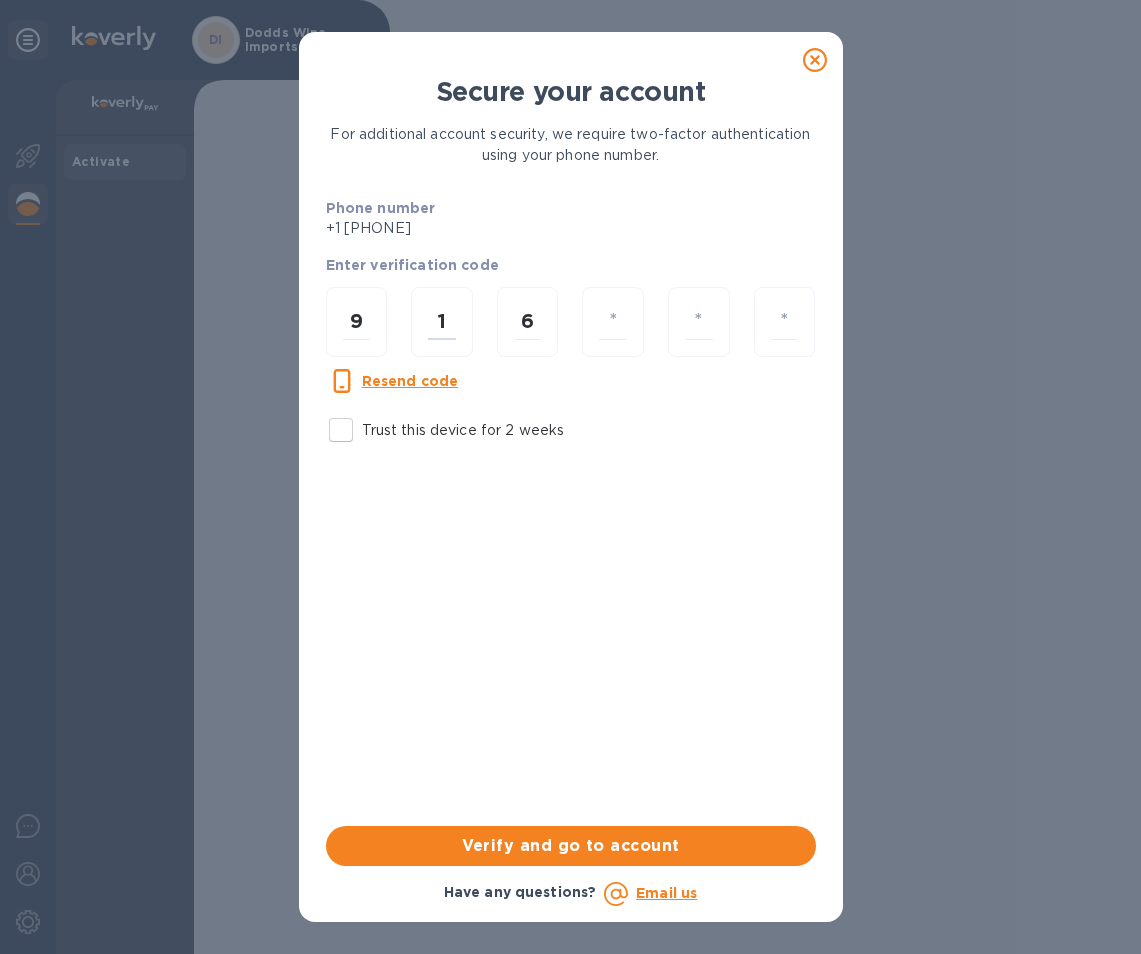 type on "7" 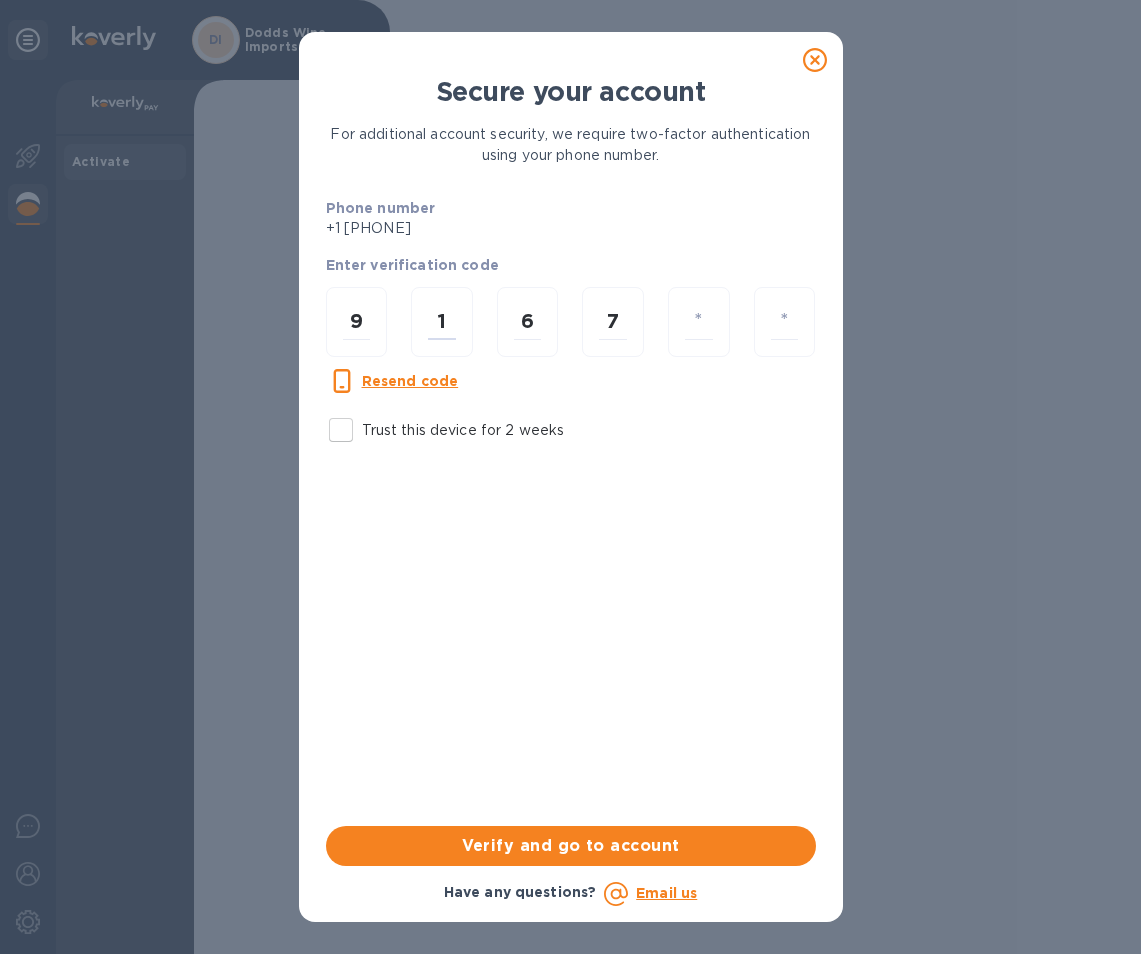 type on "5" 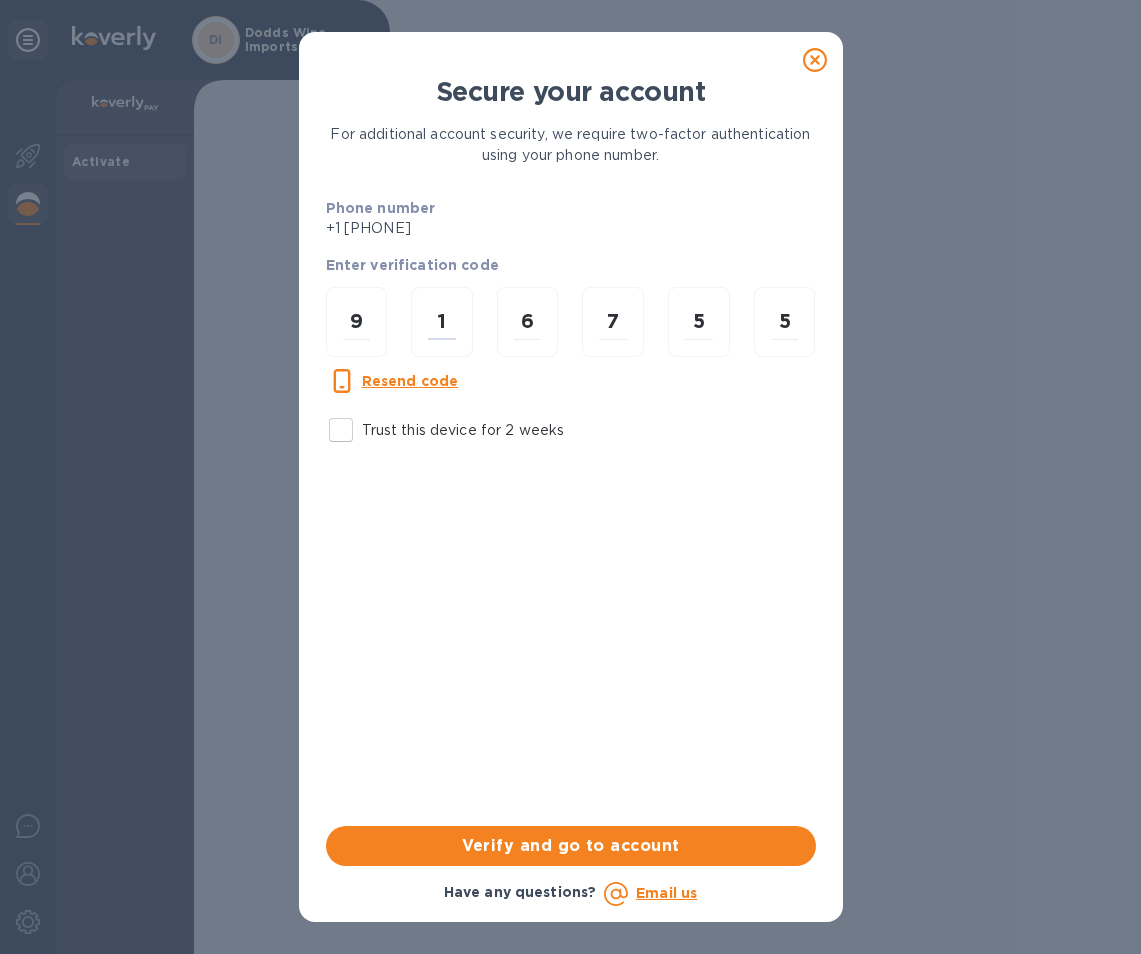 type on "5" 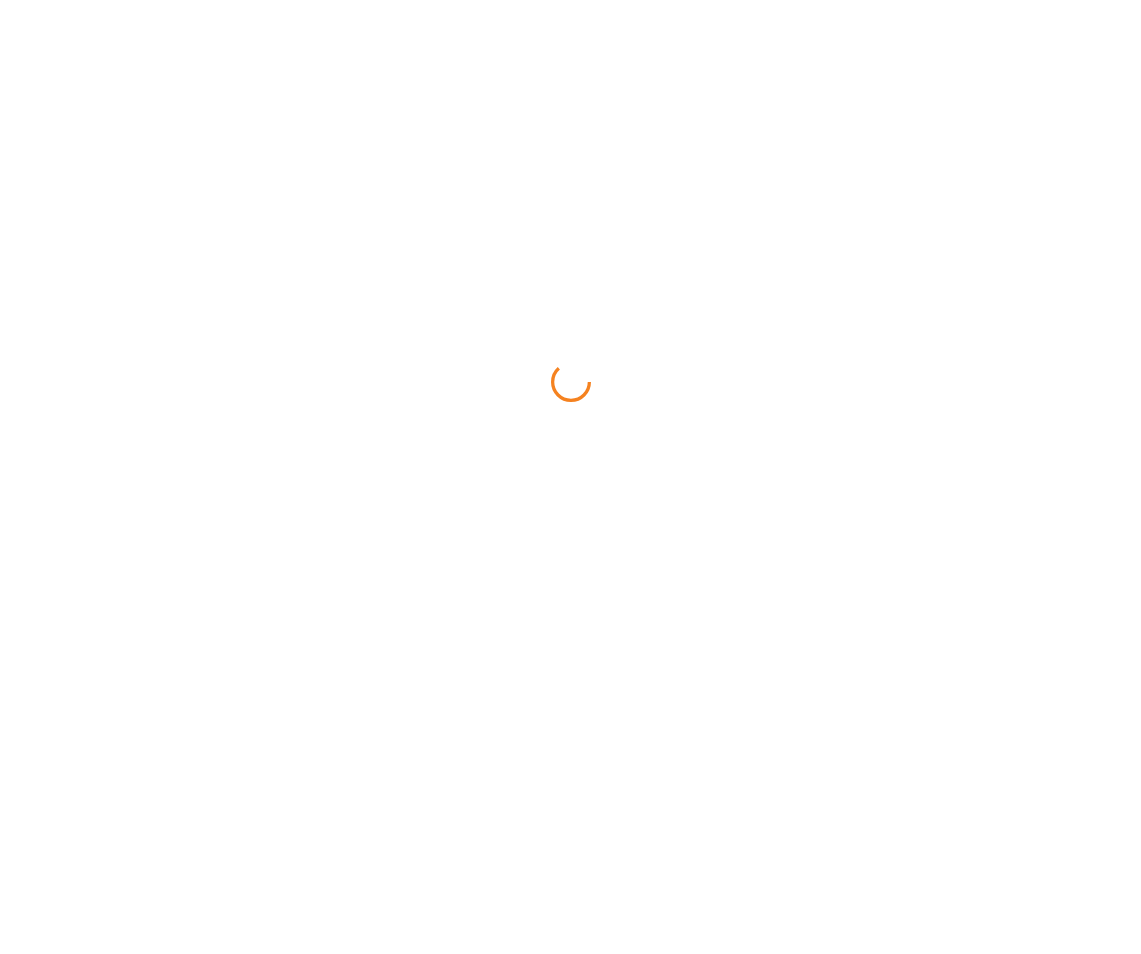 scroll, scrollTop: 0, scrollLeft: 0, axis: both 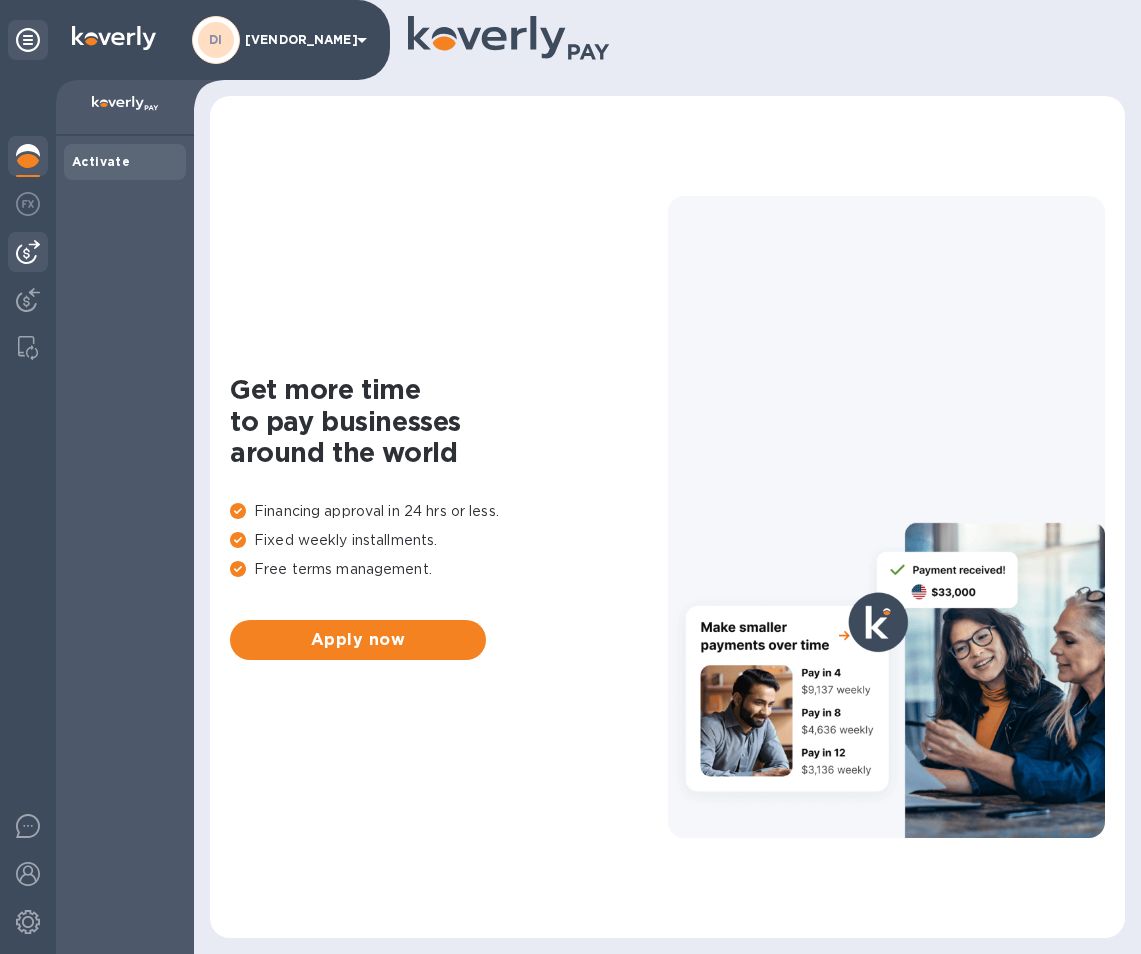 click at bounding box center (28, 252) 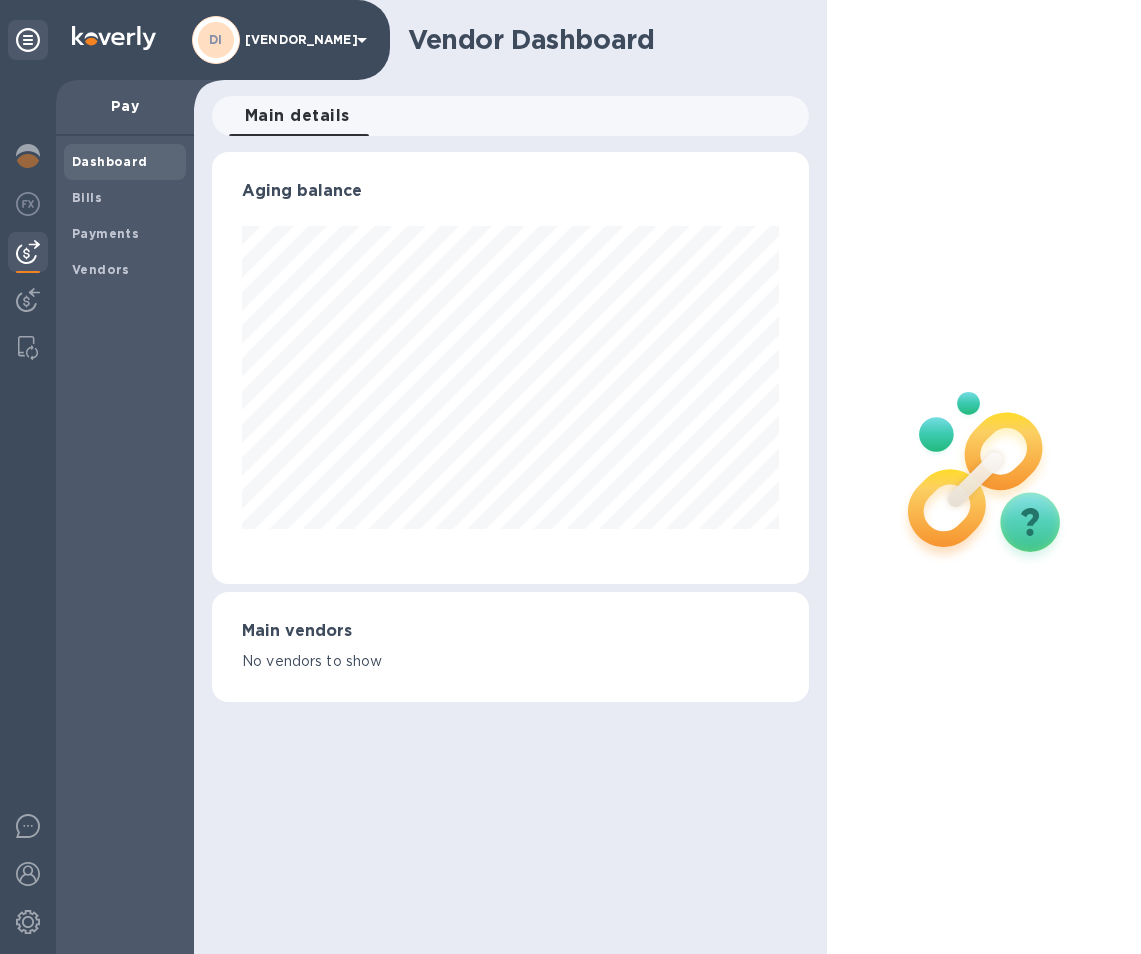 scroll, scrollTop: 999568, scrollLeft: 999403, axis: both 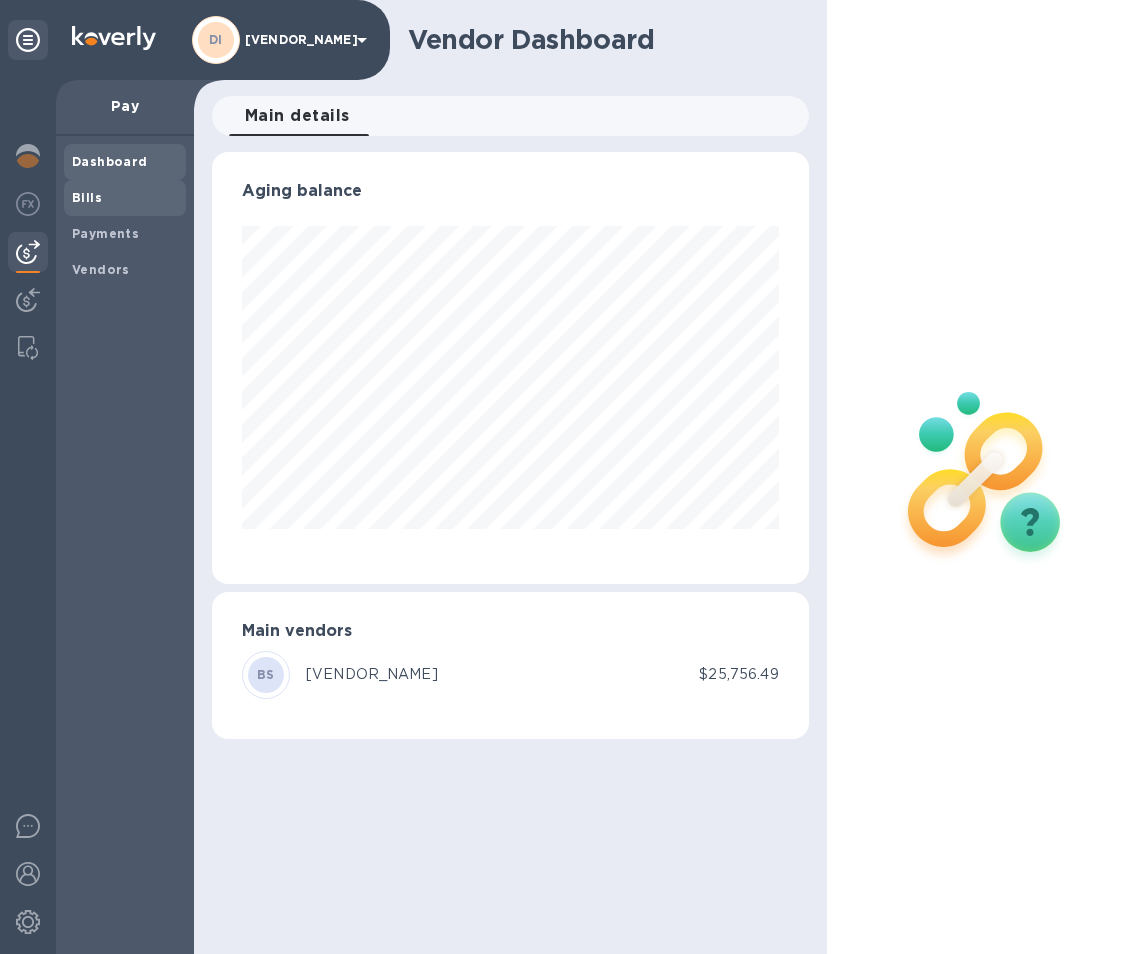 click on "Bills" at bounding box center (87, 197) 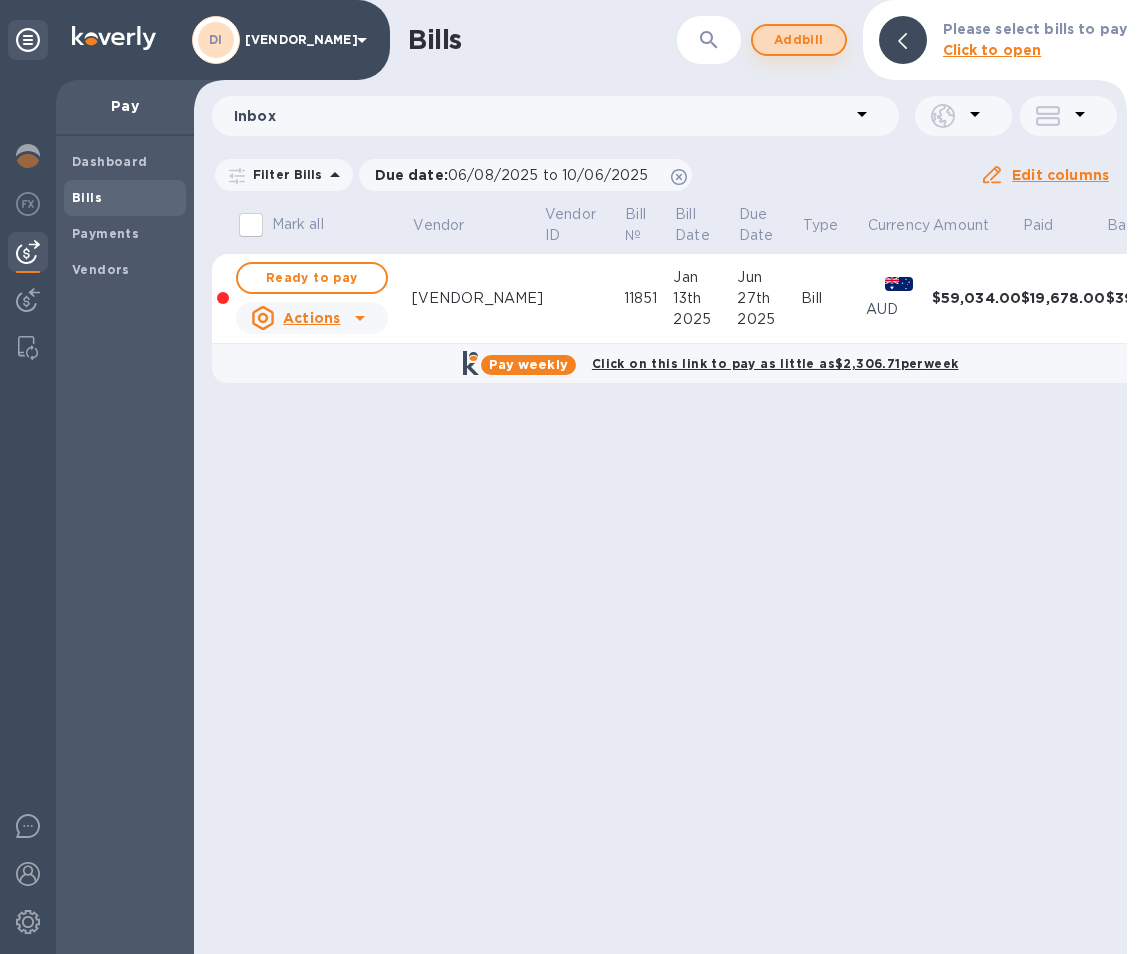 click on "Add   bill" at bounding box center [799, 40] 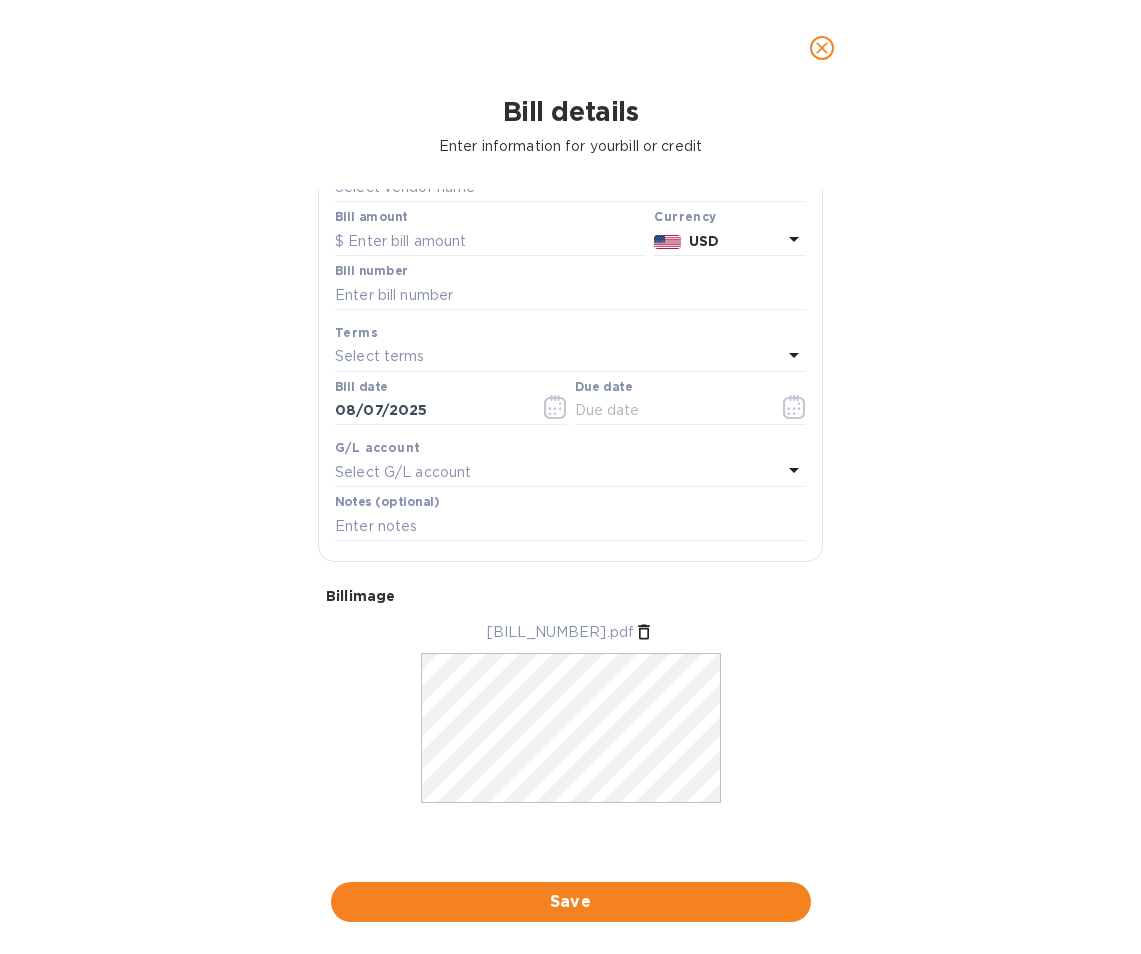 scroll, scrollTop: 161, scrollLeft: 0, axis: vertical 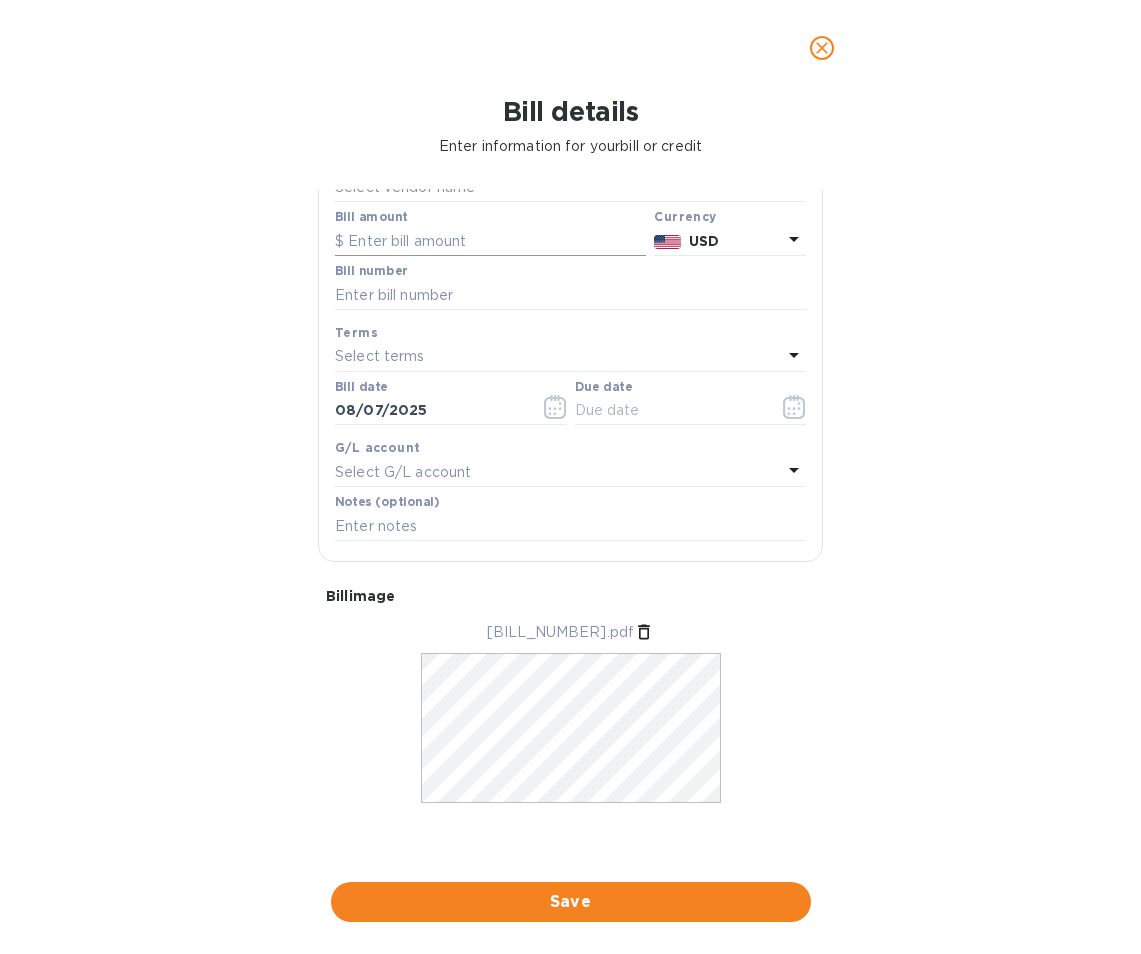 click at bounding box center [490, 241] 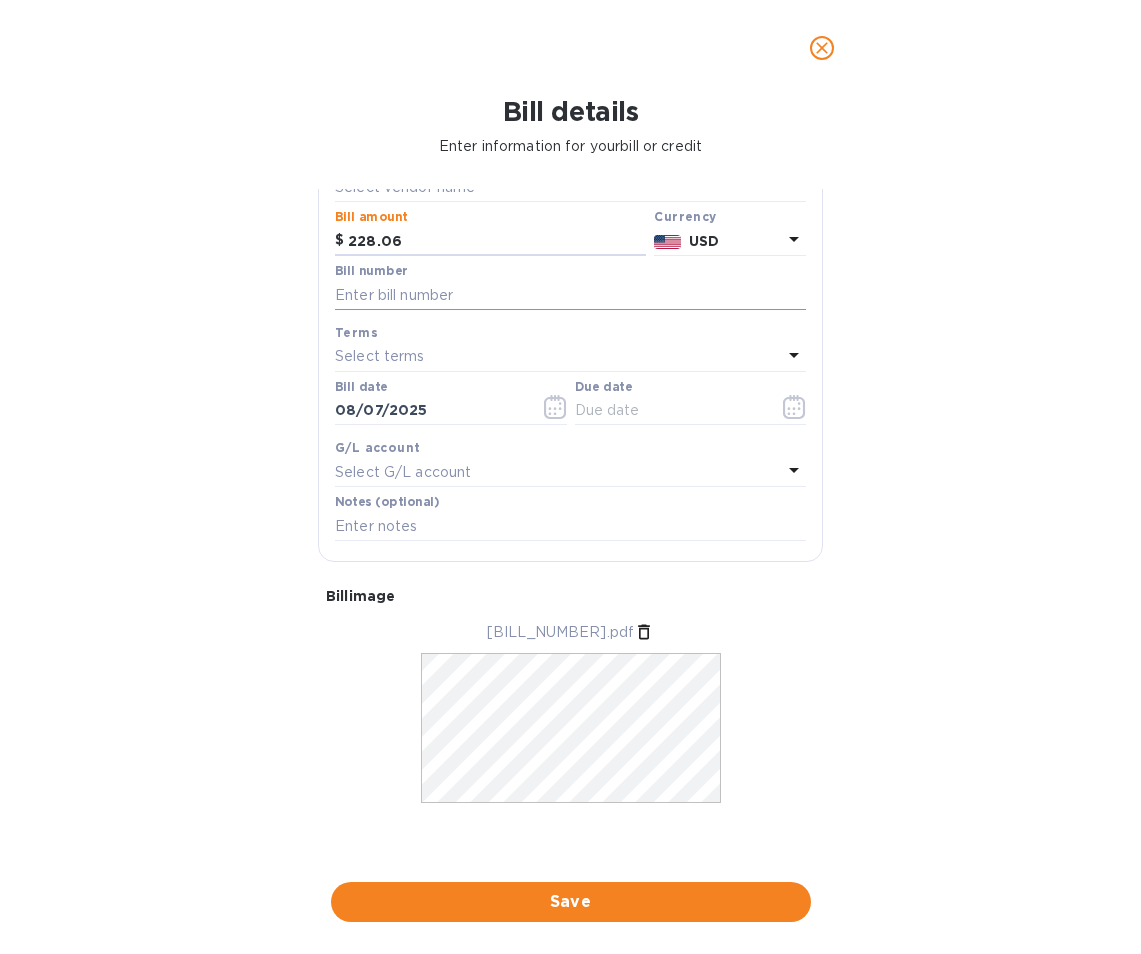 type on "228.06" 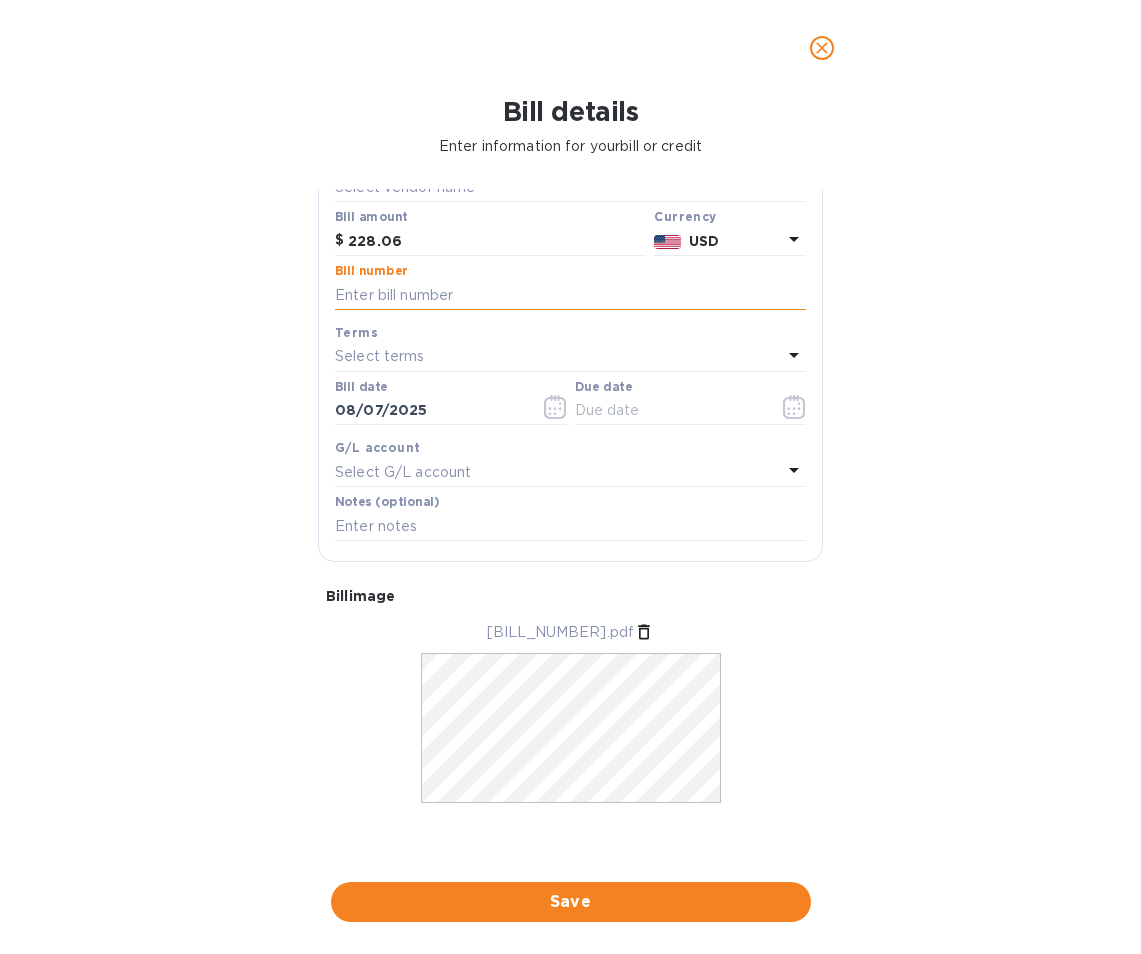 click at bounding box center [570, 295] 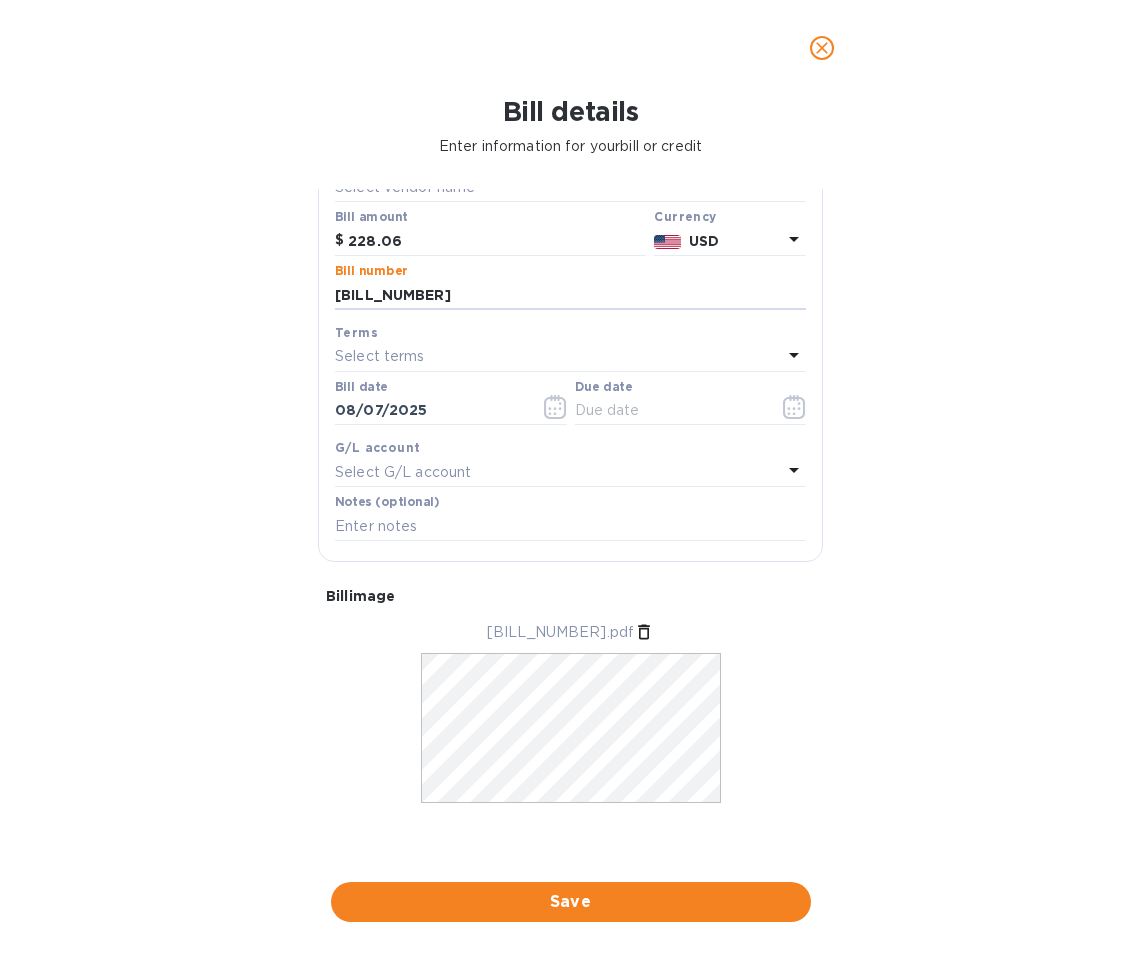 type on "[BILL_NUMBER]" 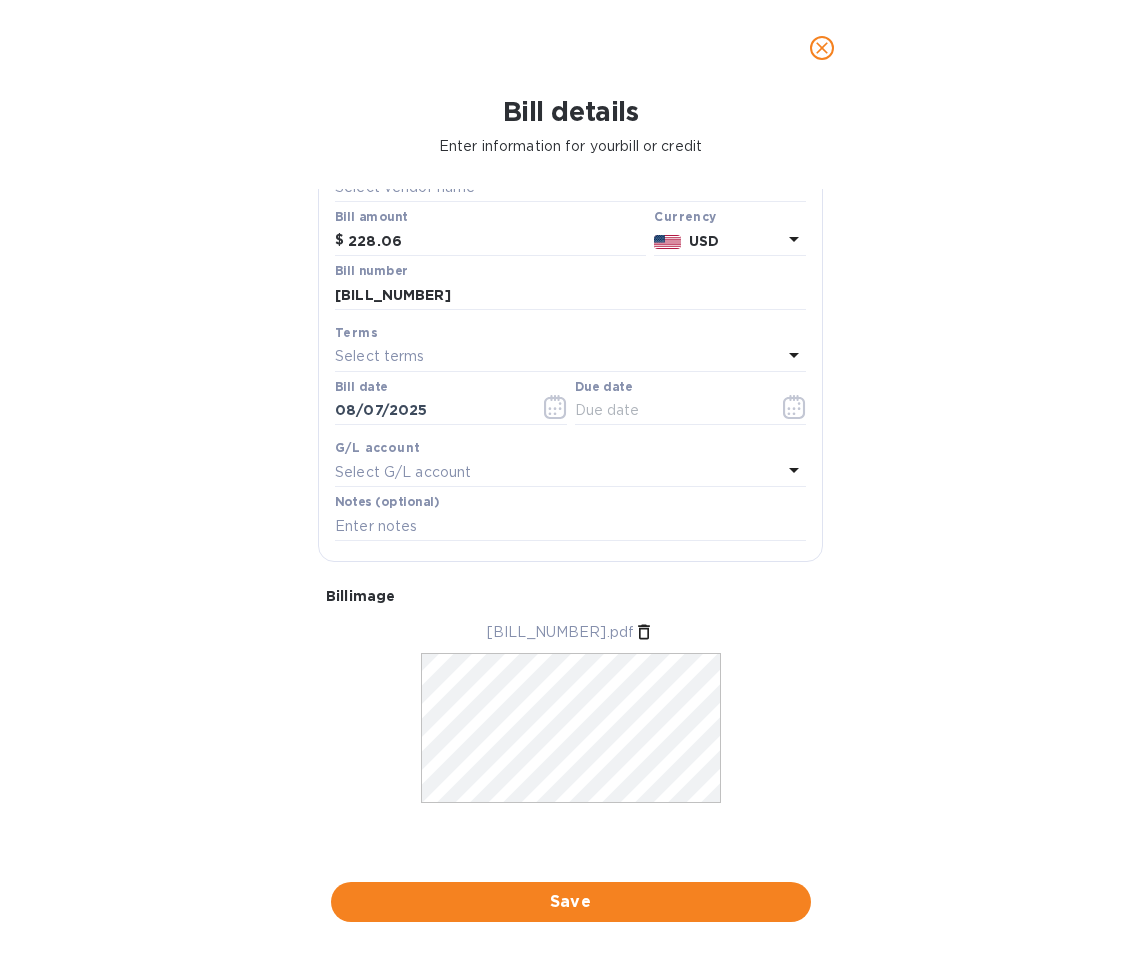 click on "Select terms" at bounding box center (380, 356) 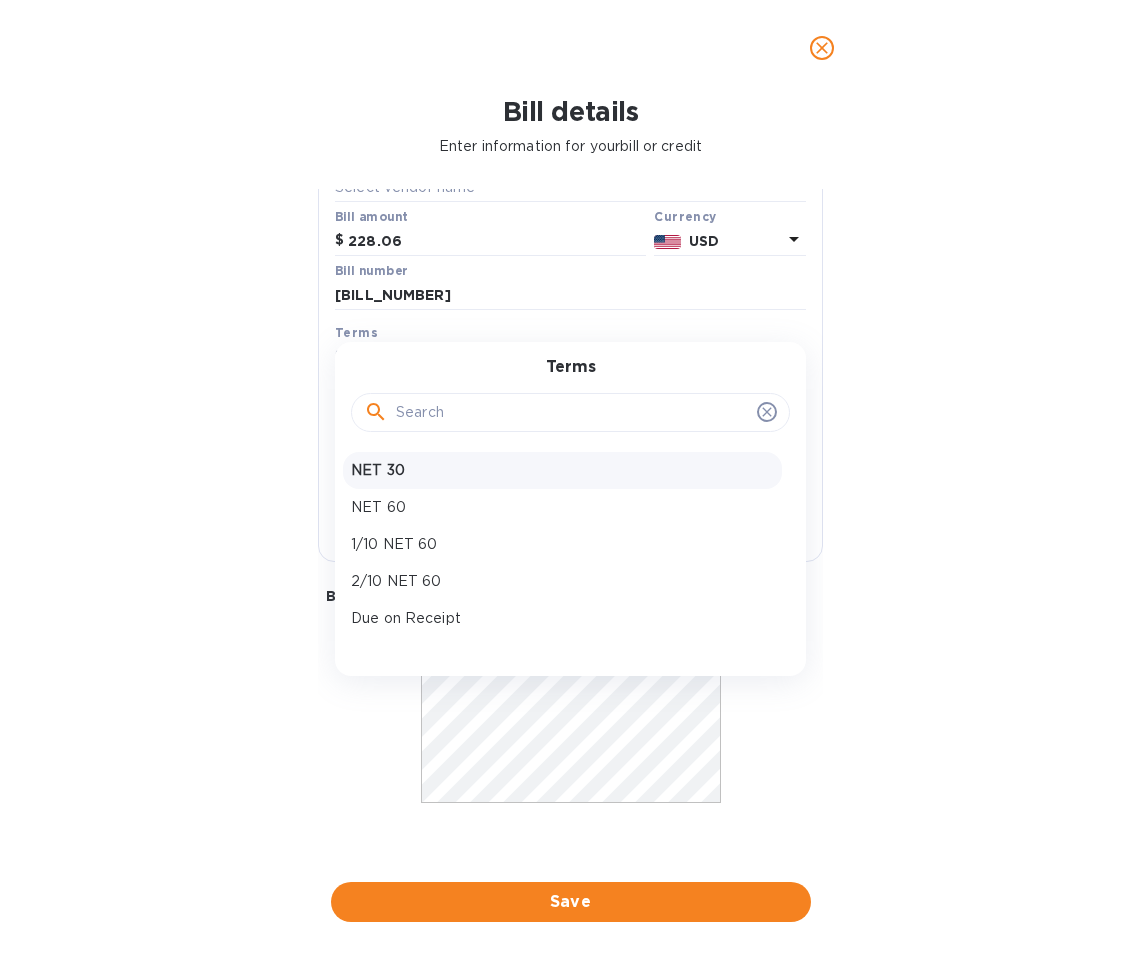 click on "NET 30" at bounding box center (562, 470) 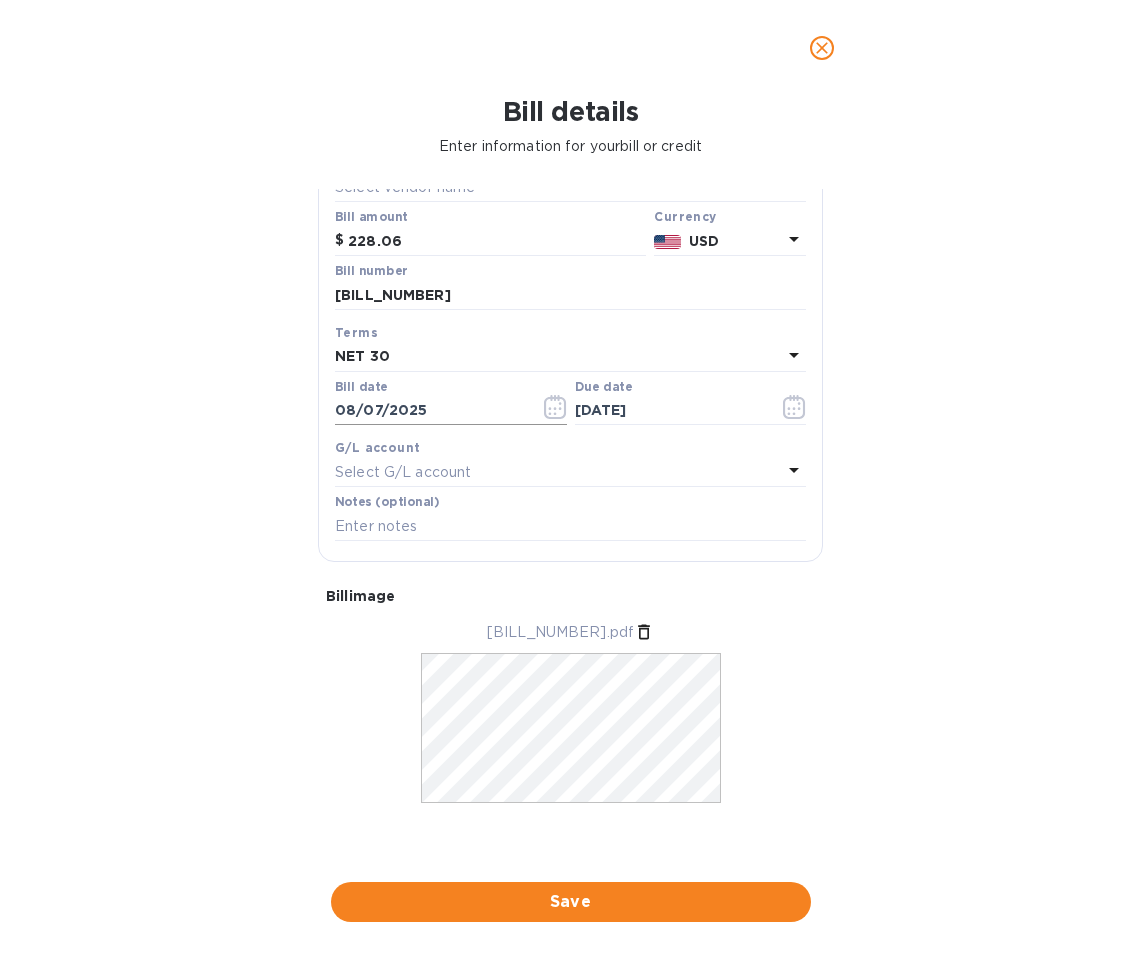 click on "08/07/2025" at bounding box center (429, 411) 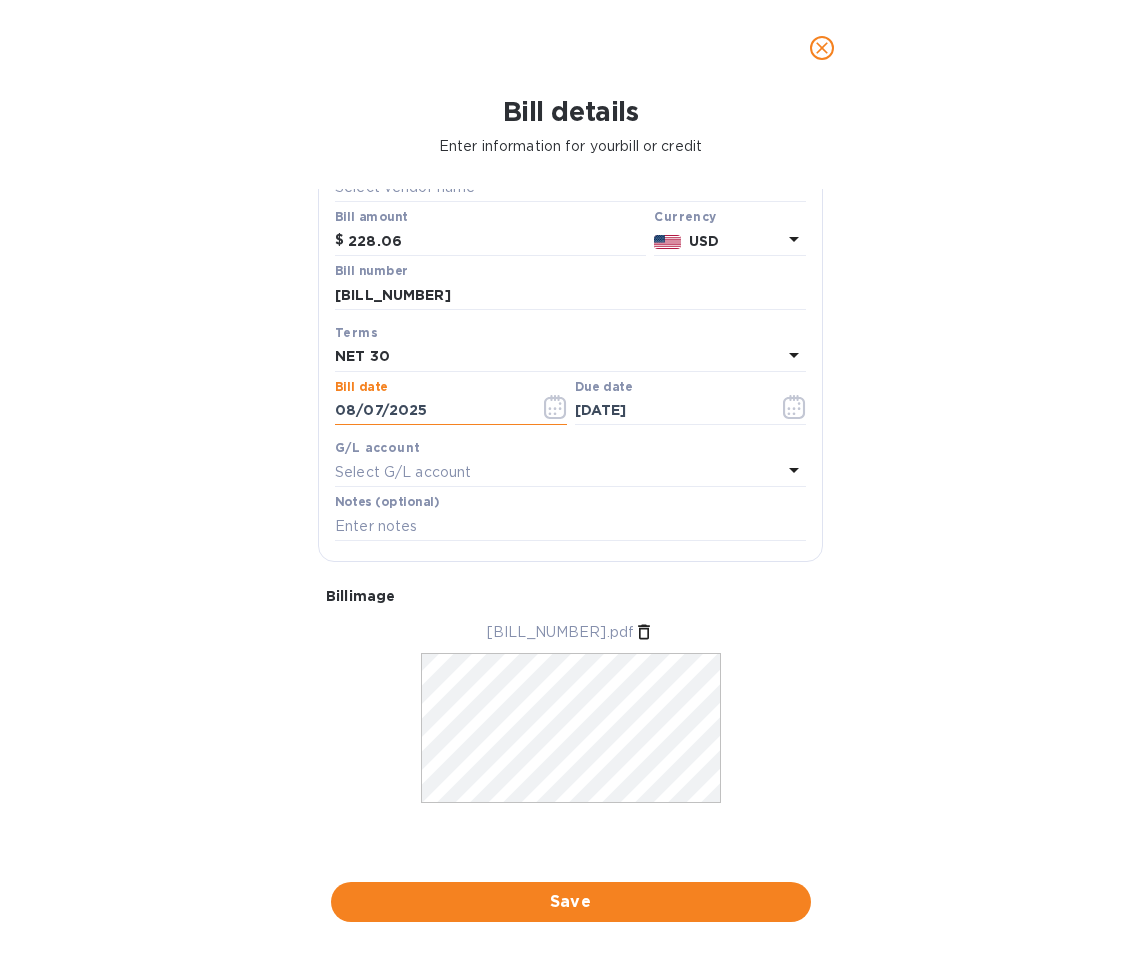click on "08/07/2025" at bounding box center (429, 411) 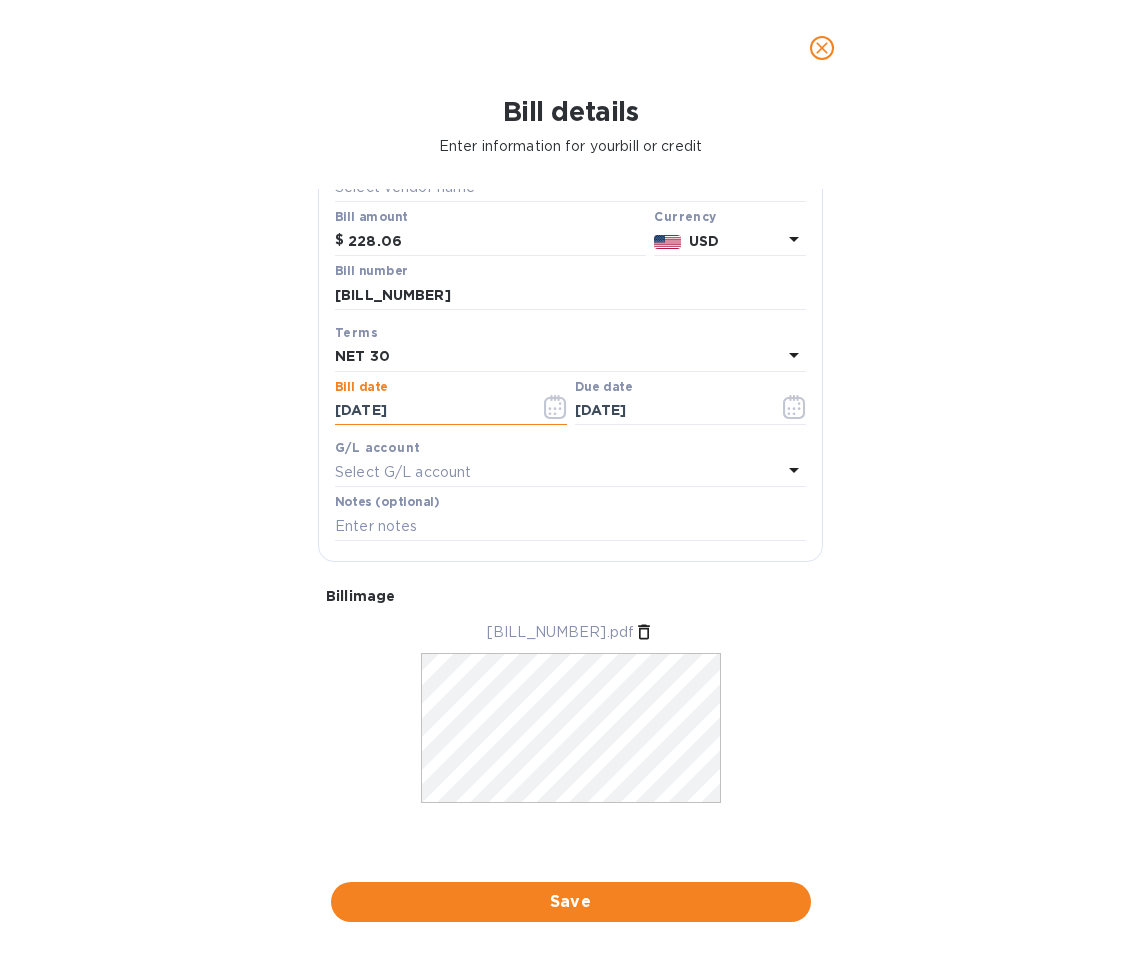 type on "[DATE]" 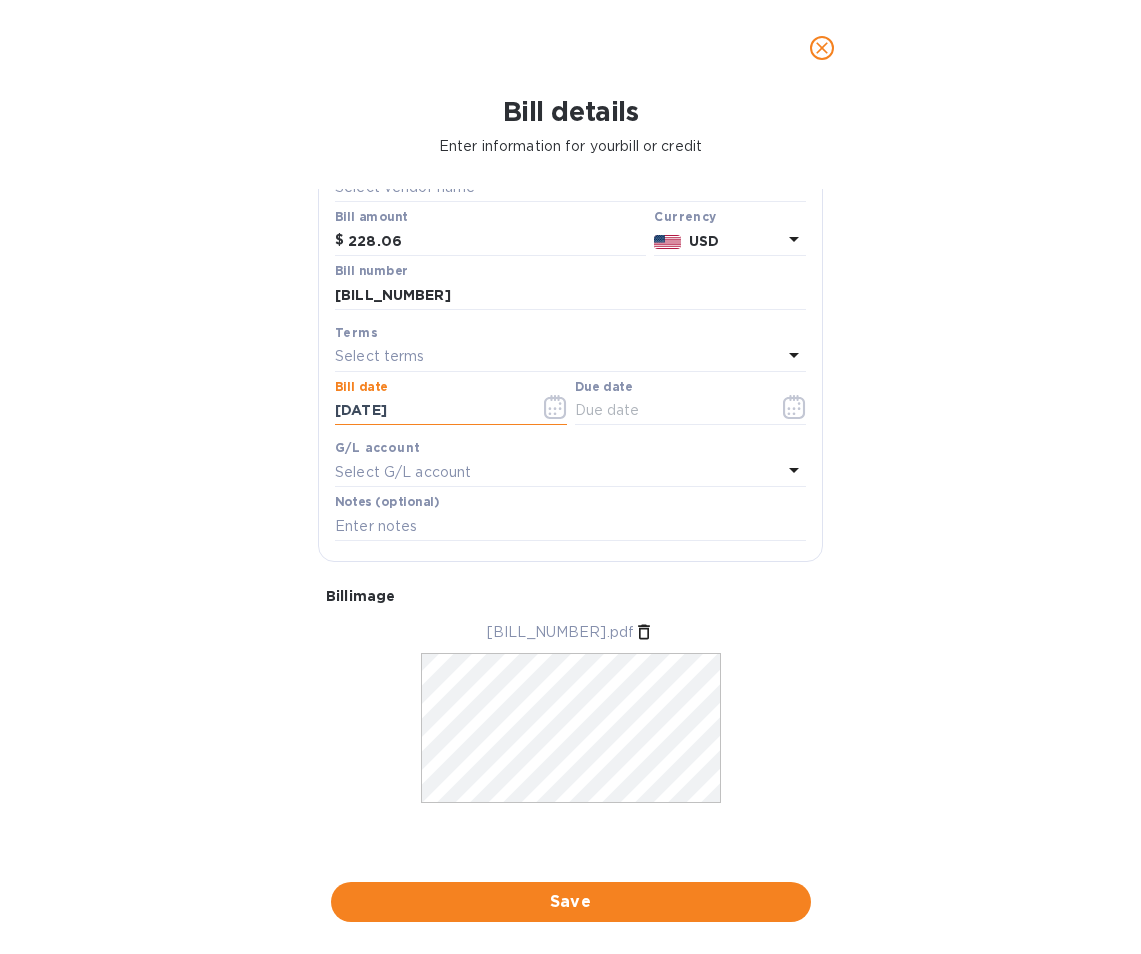 click on "[DATE]" at bounding box center (429, 411) 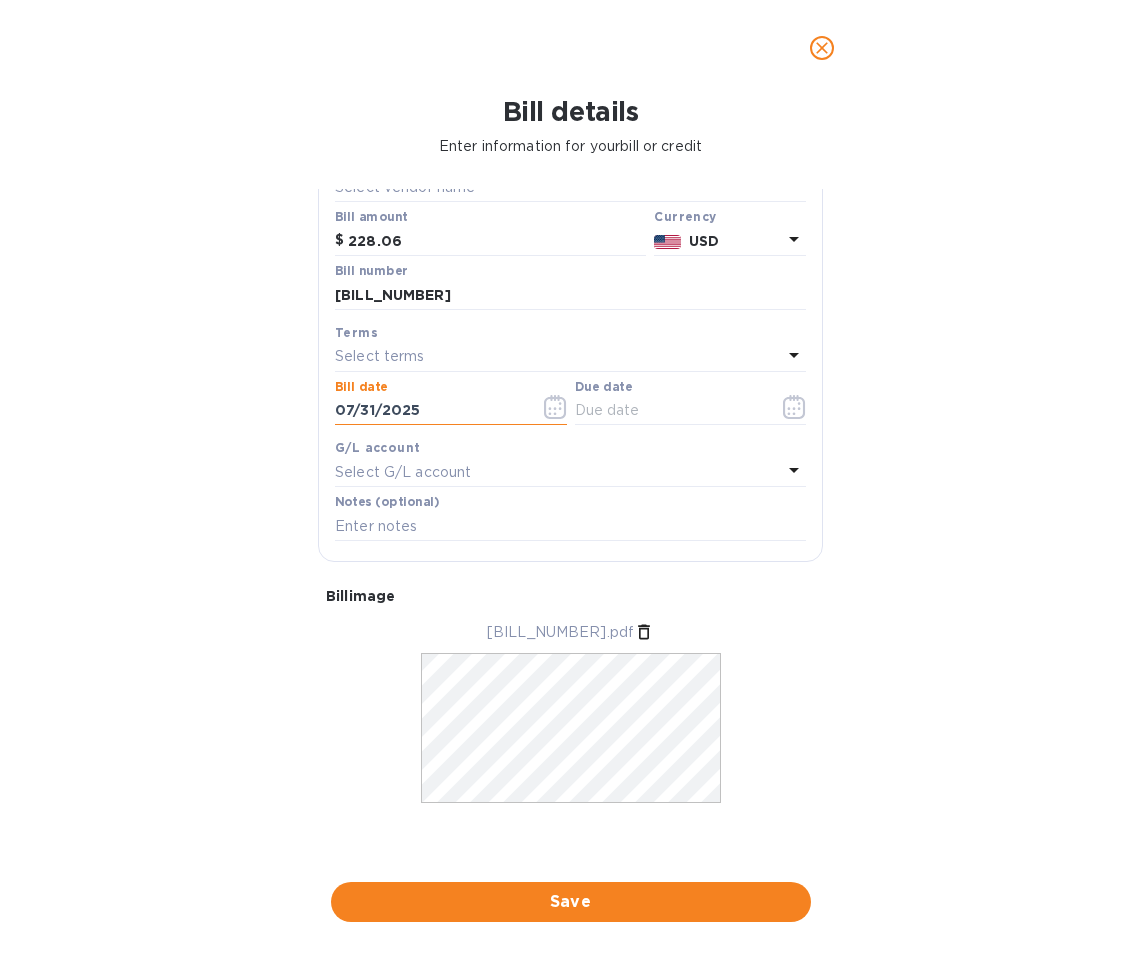 click on "Select terms" at bounding box center (380, 356) 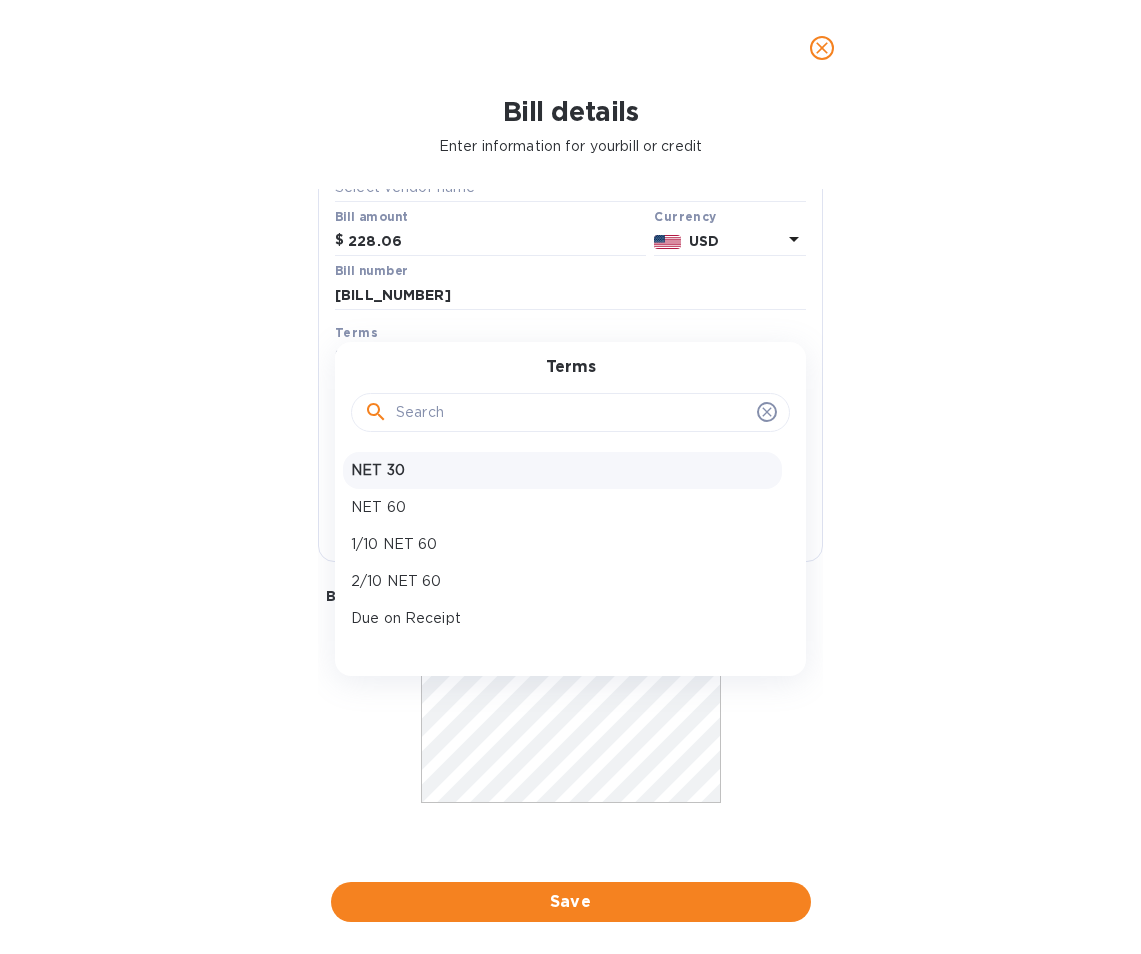 click on "NET 30" at bounding box center (562, 470) 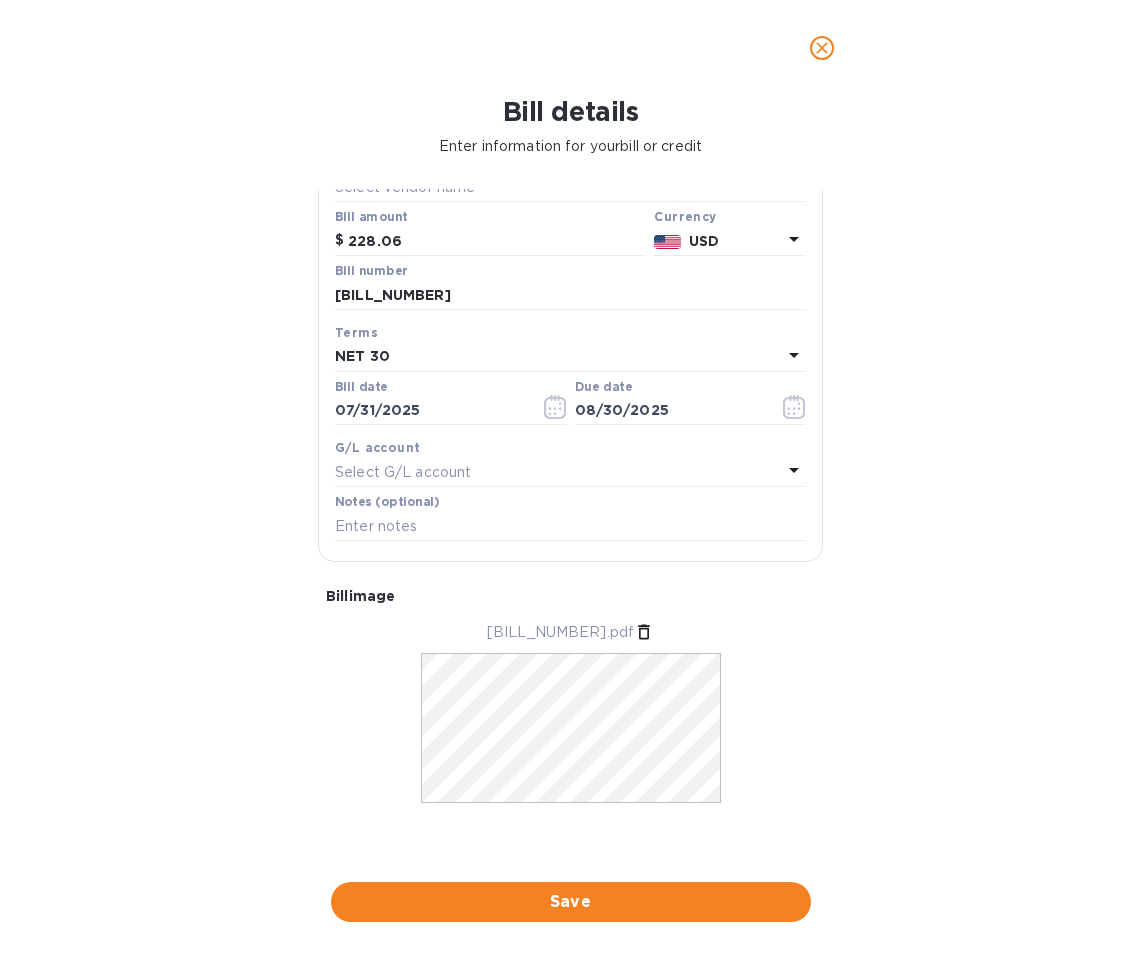 scroll, scrollTop: 0, scrollLeft: 0, axis: both 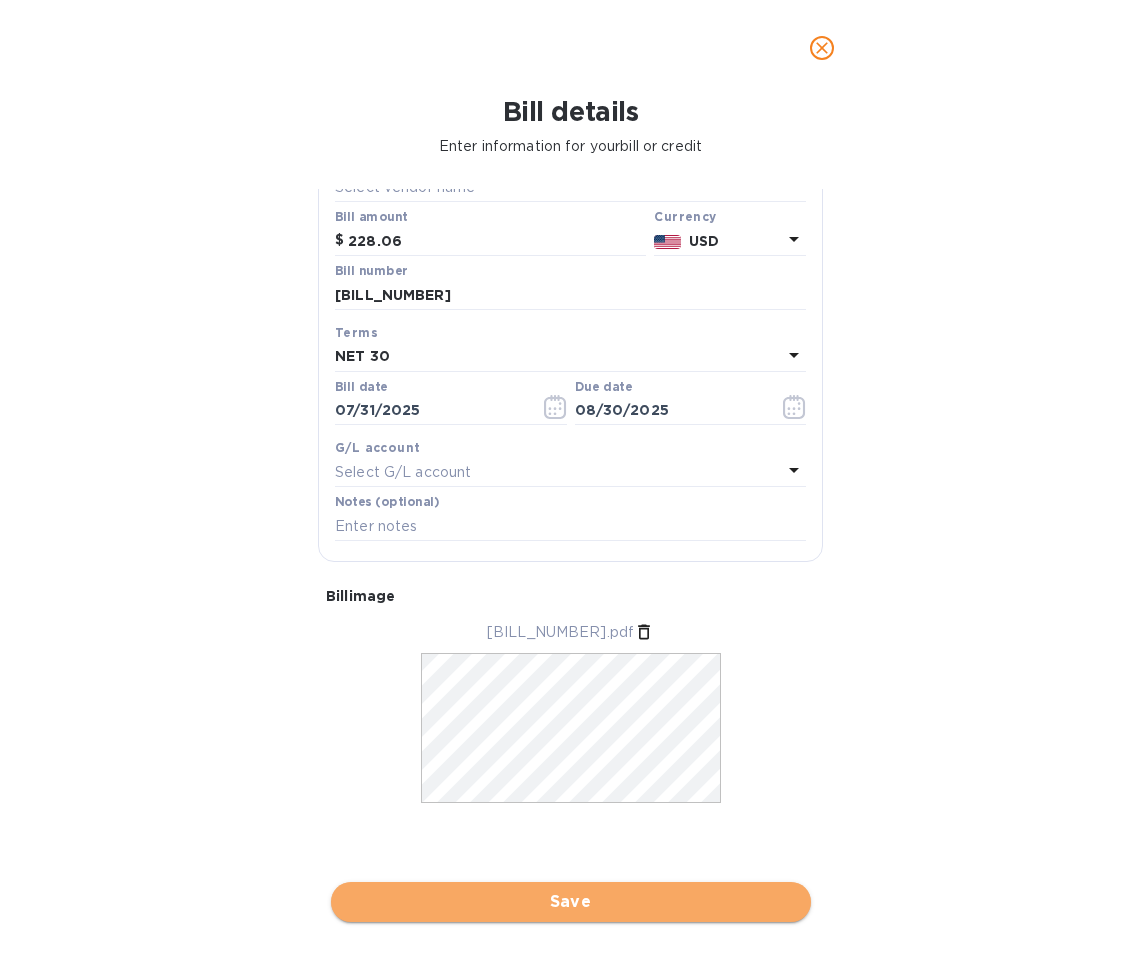 click on "Save" at bounding box center (571, 902) 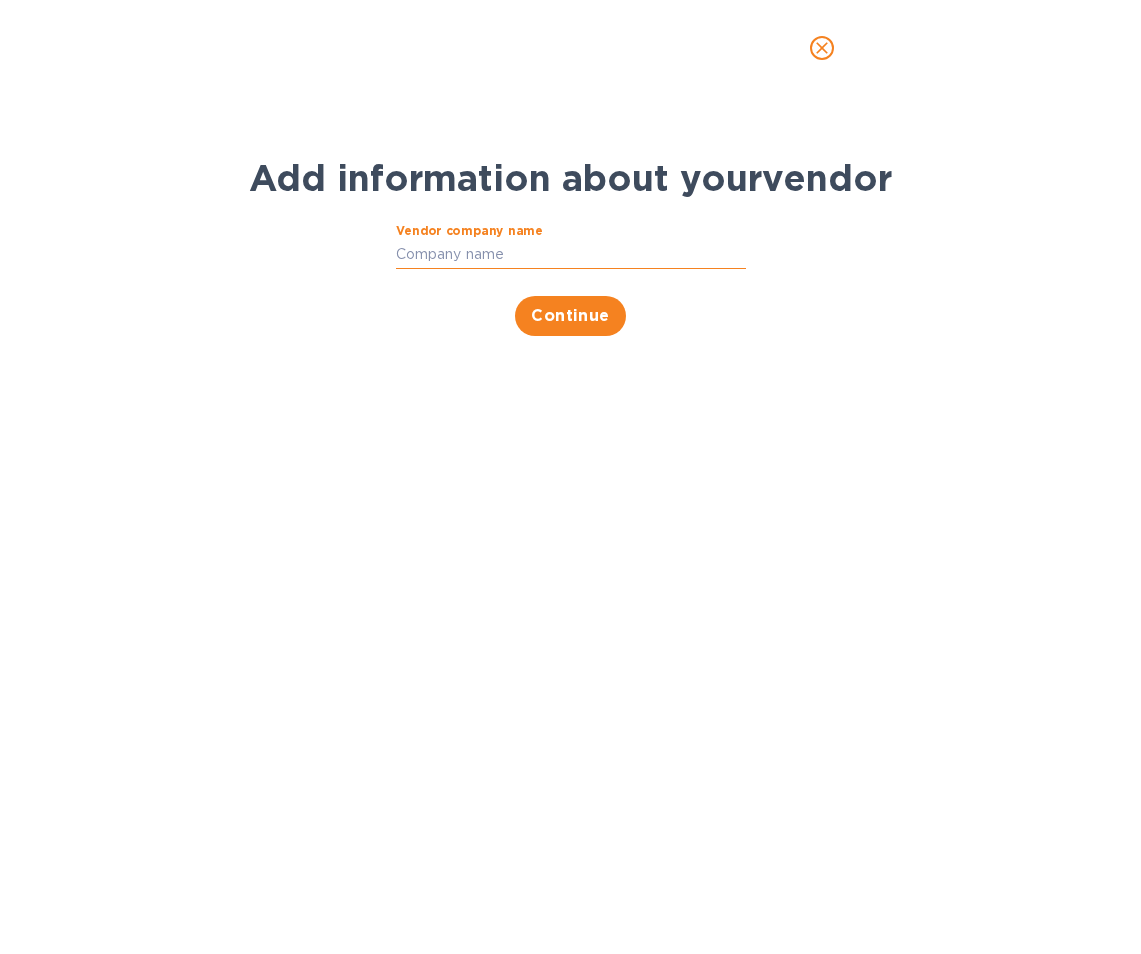 click on "Vendor company name" at bounding box center (571, 255) 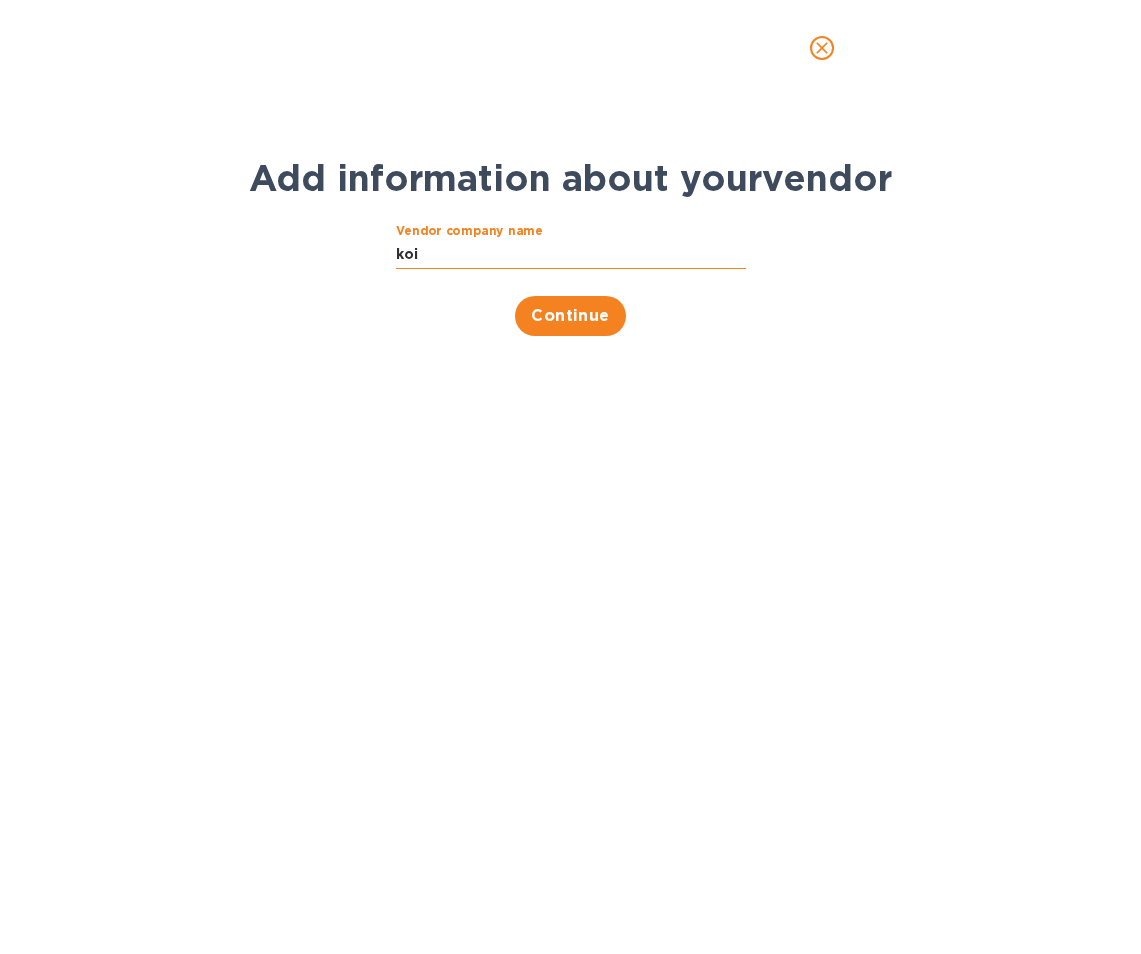 type on "koi" 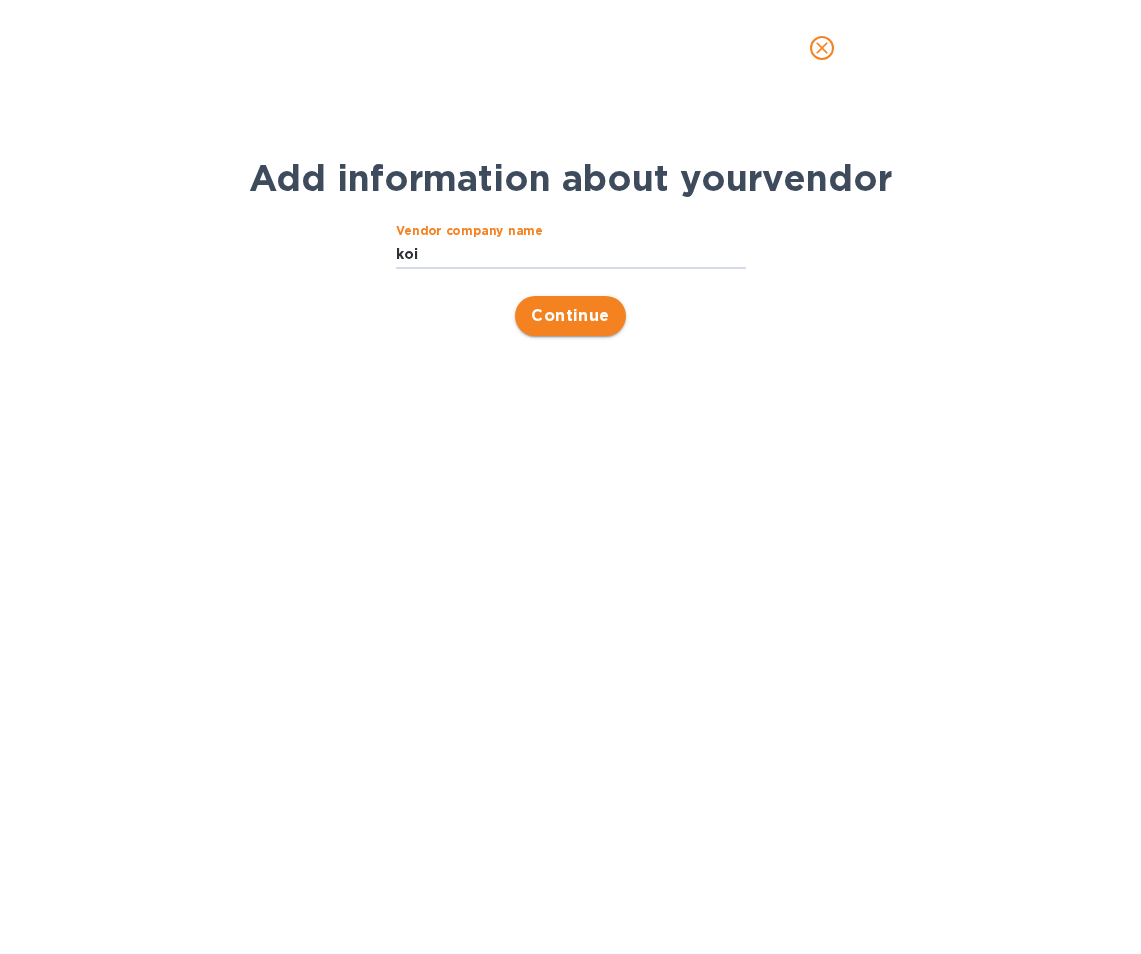 drag, startPoint x: 460, startPoint y: 241, endPoint x: 567, endPoint y: 322, distance: 134.20134 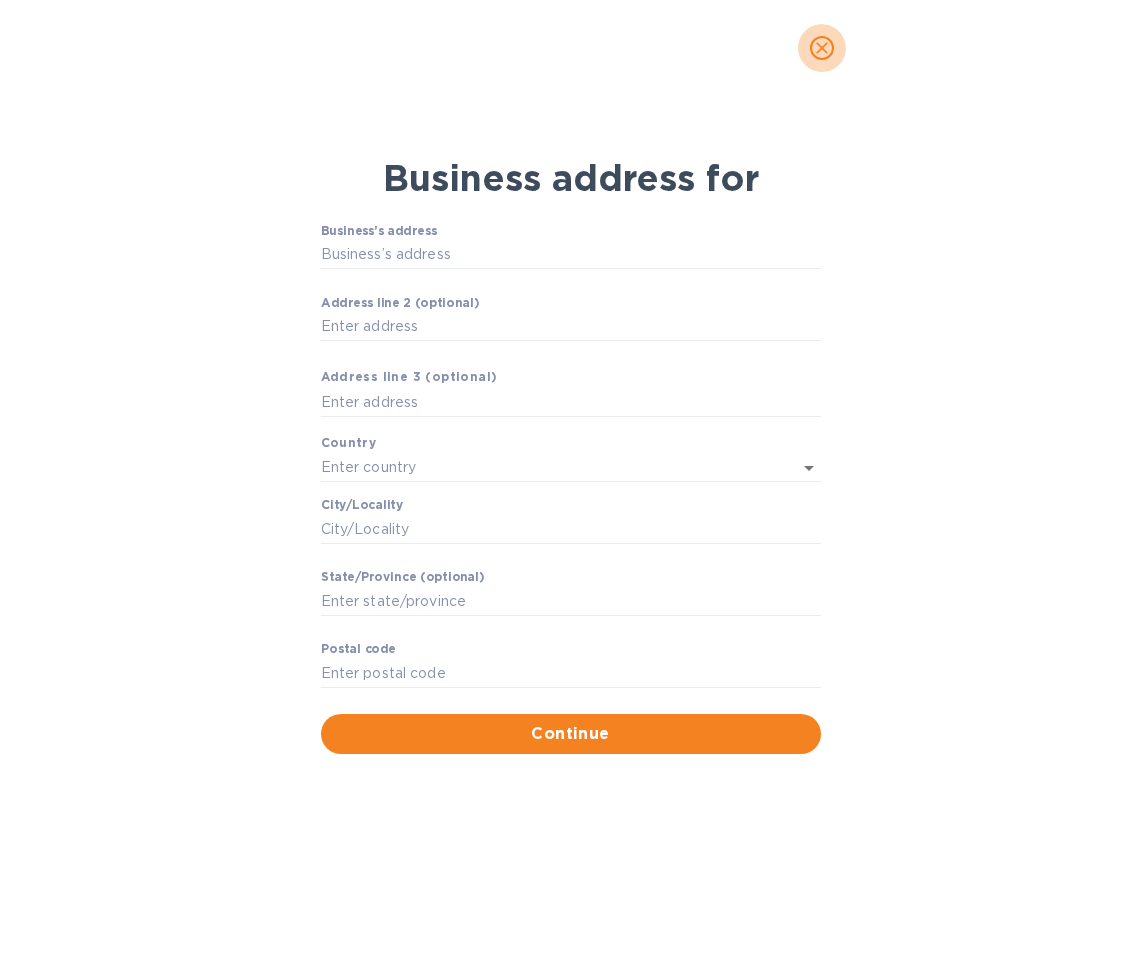 click 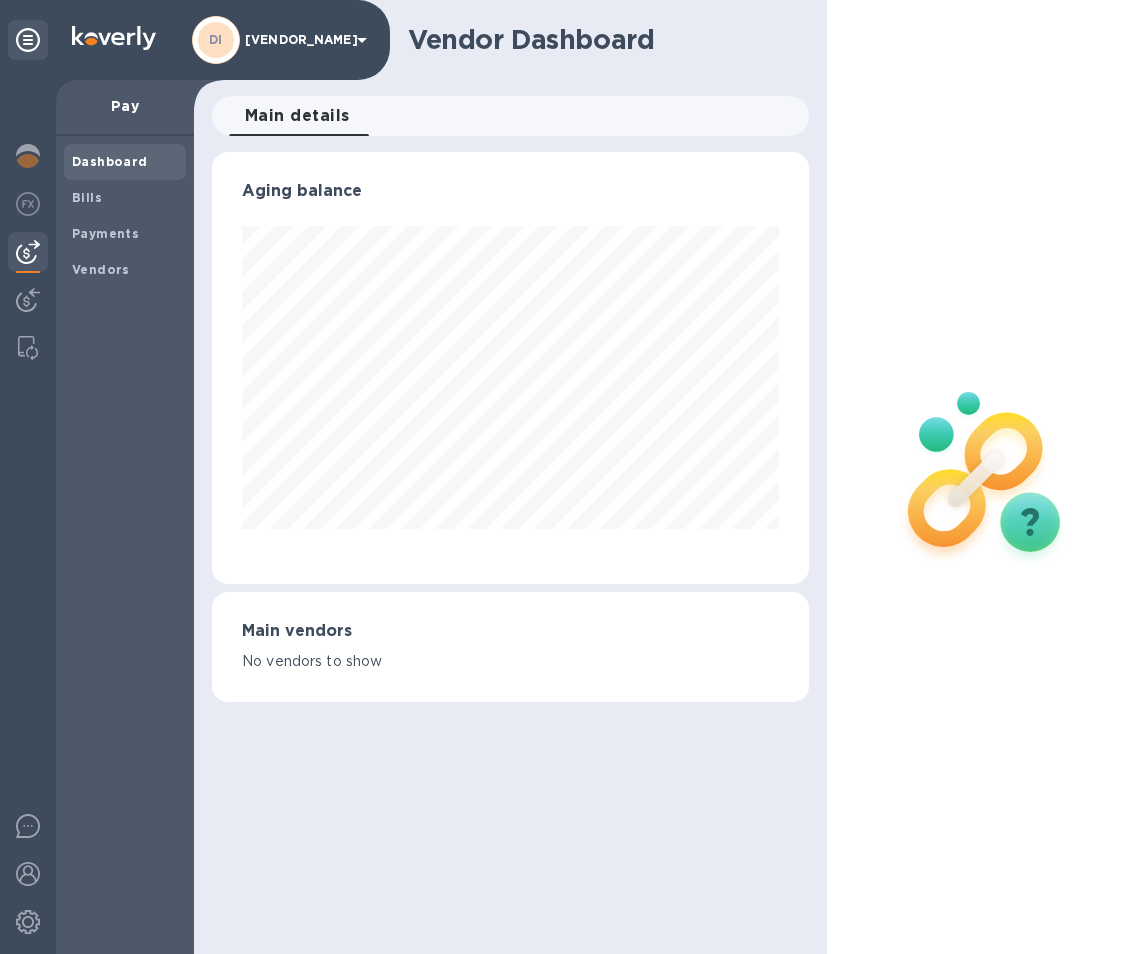 scroll, scrollTop: 999568, scrollLeft: 999403, axis: both 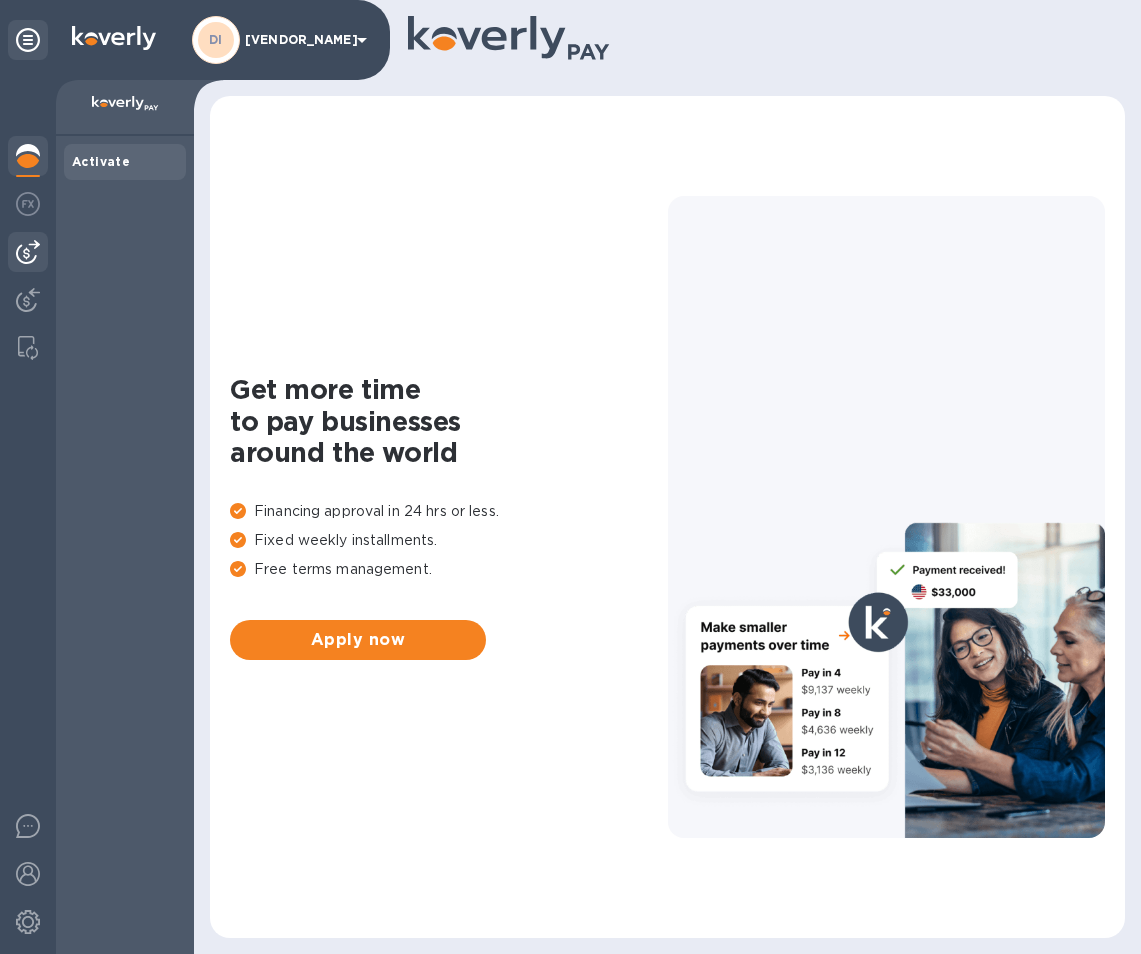 click at bounding box center [28, 252] 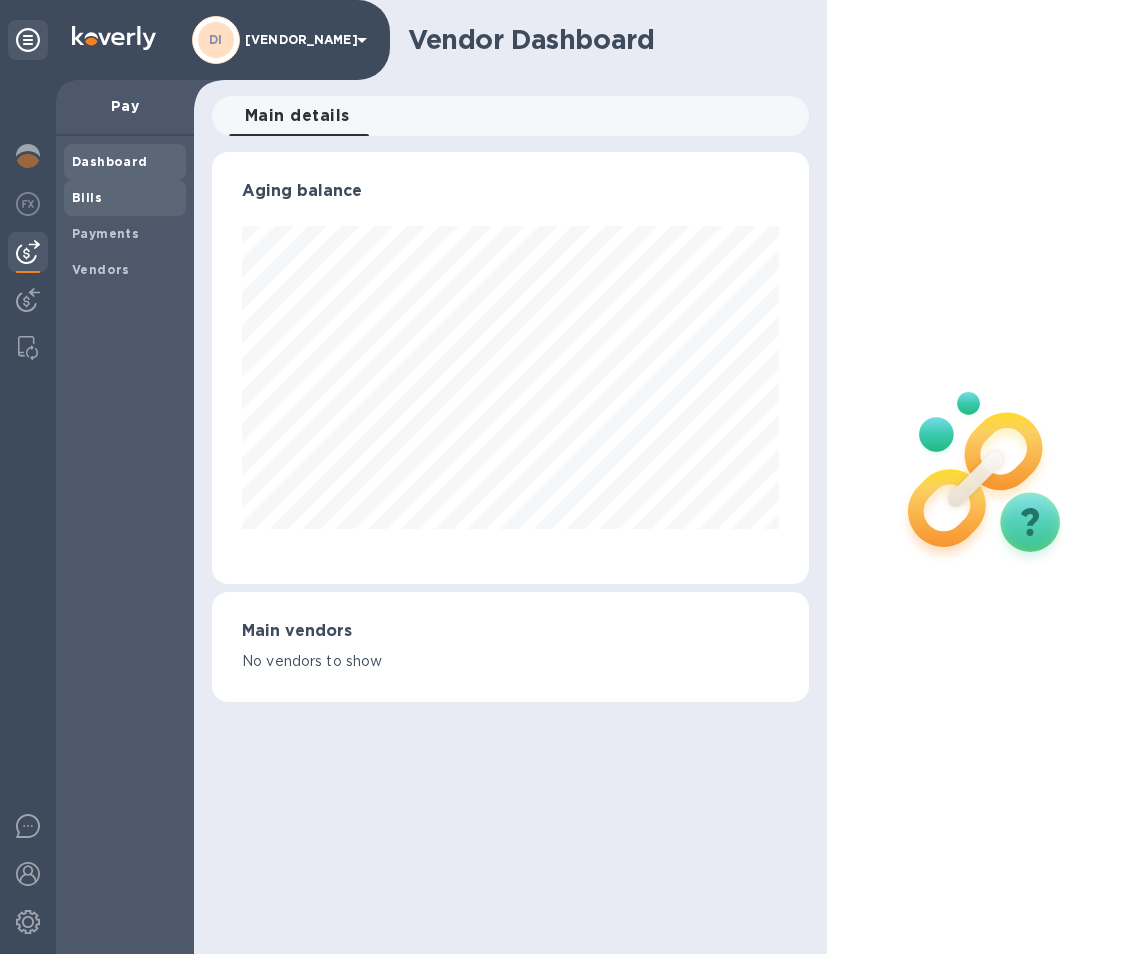 scroll, scrollTop: 999568, scrollLeft: 999403, axis: both 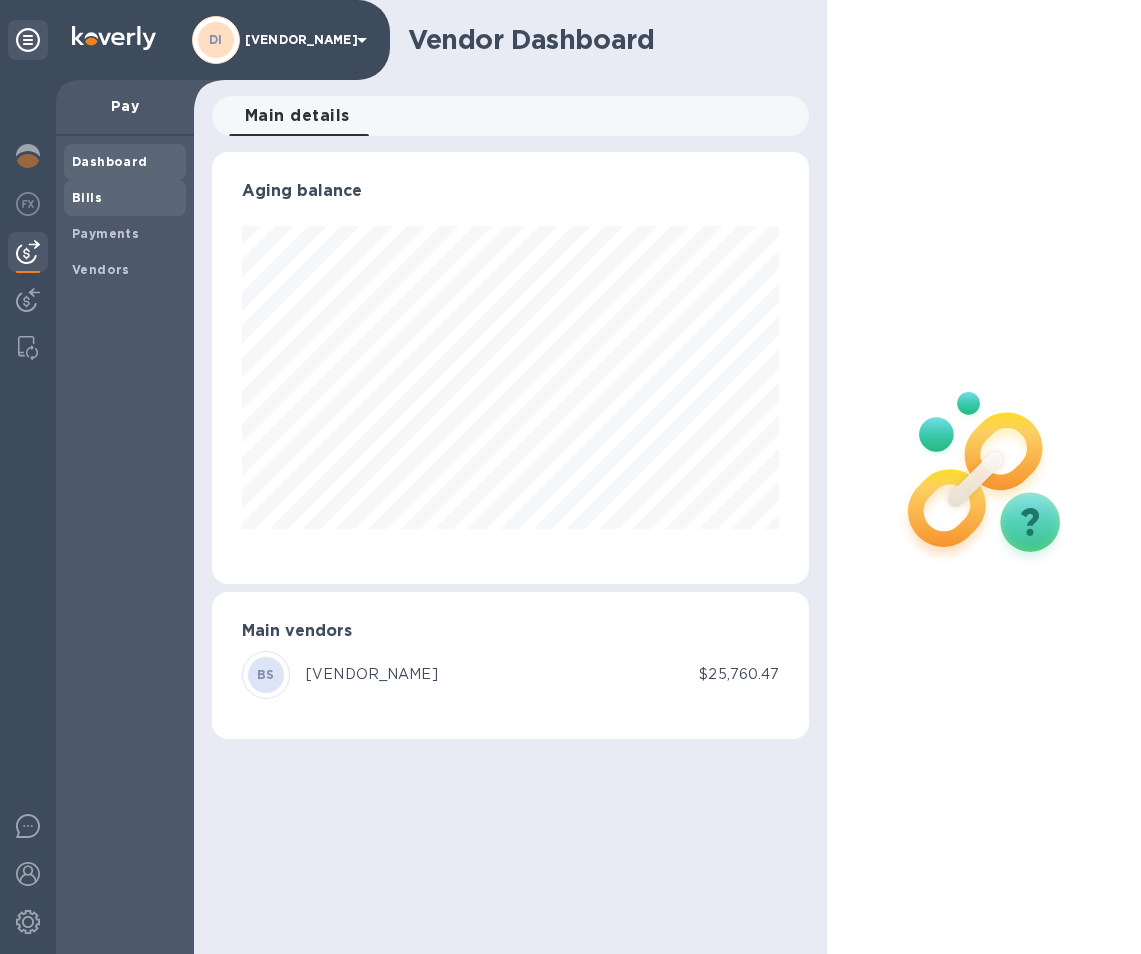 click on "Bills" at bounding box center (87, 197) 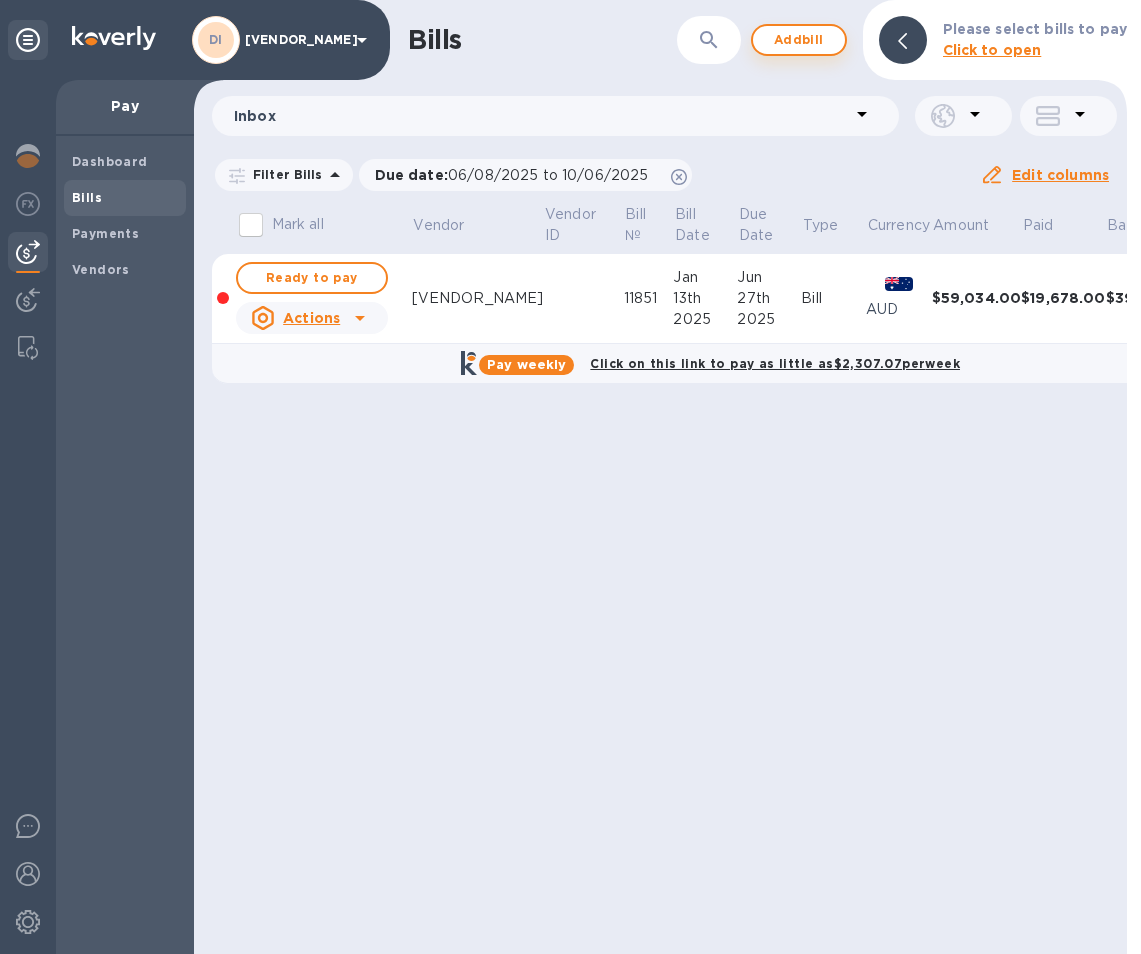 click on "Add   bill" at bounding box center [799, 40] 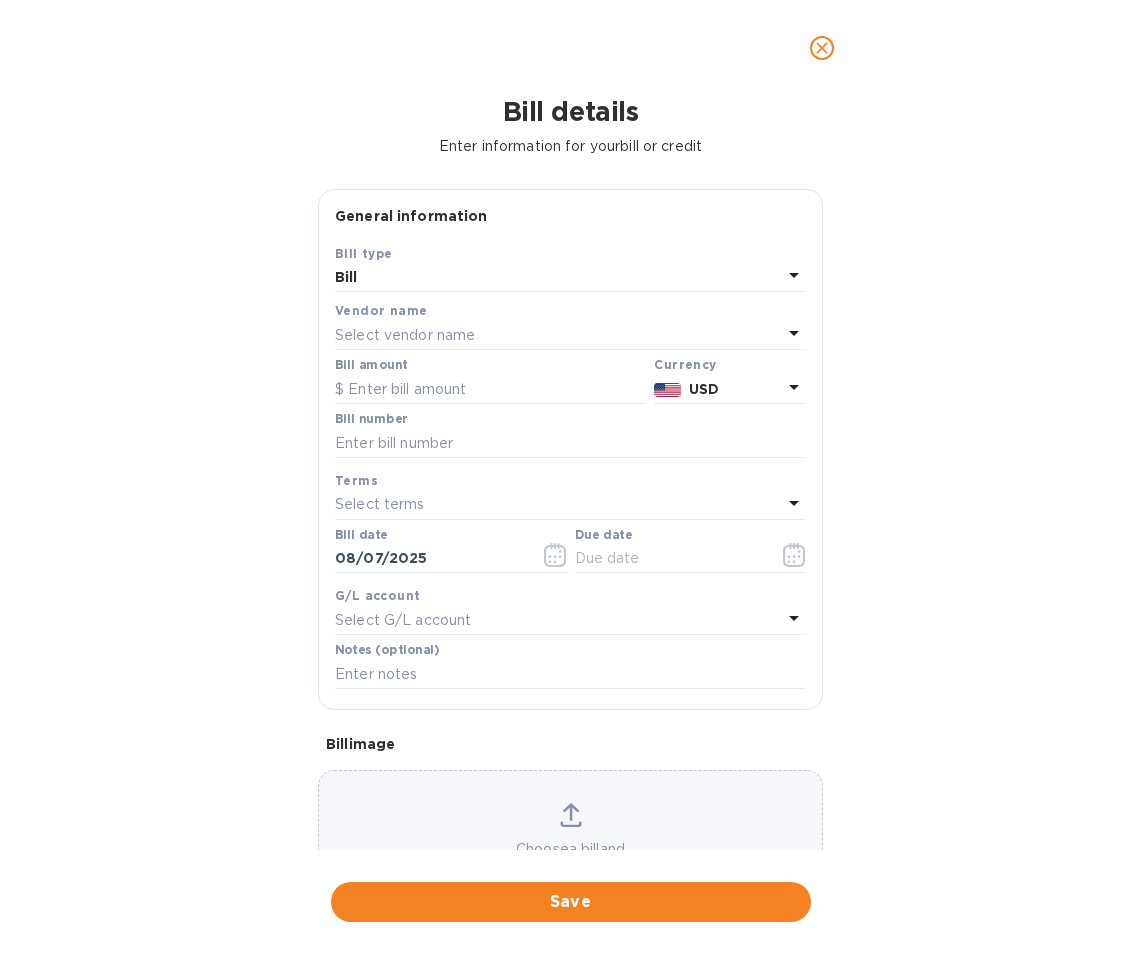 click on "Select vendor name" at bounding box center (405, 335) 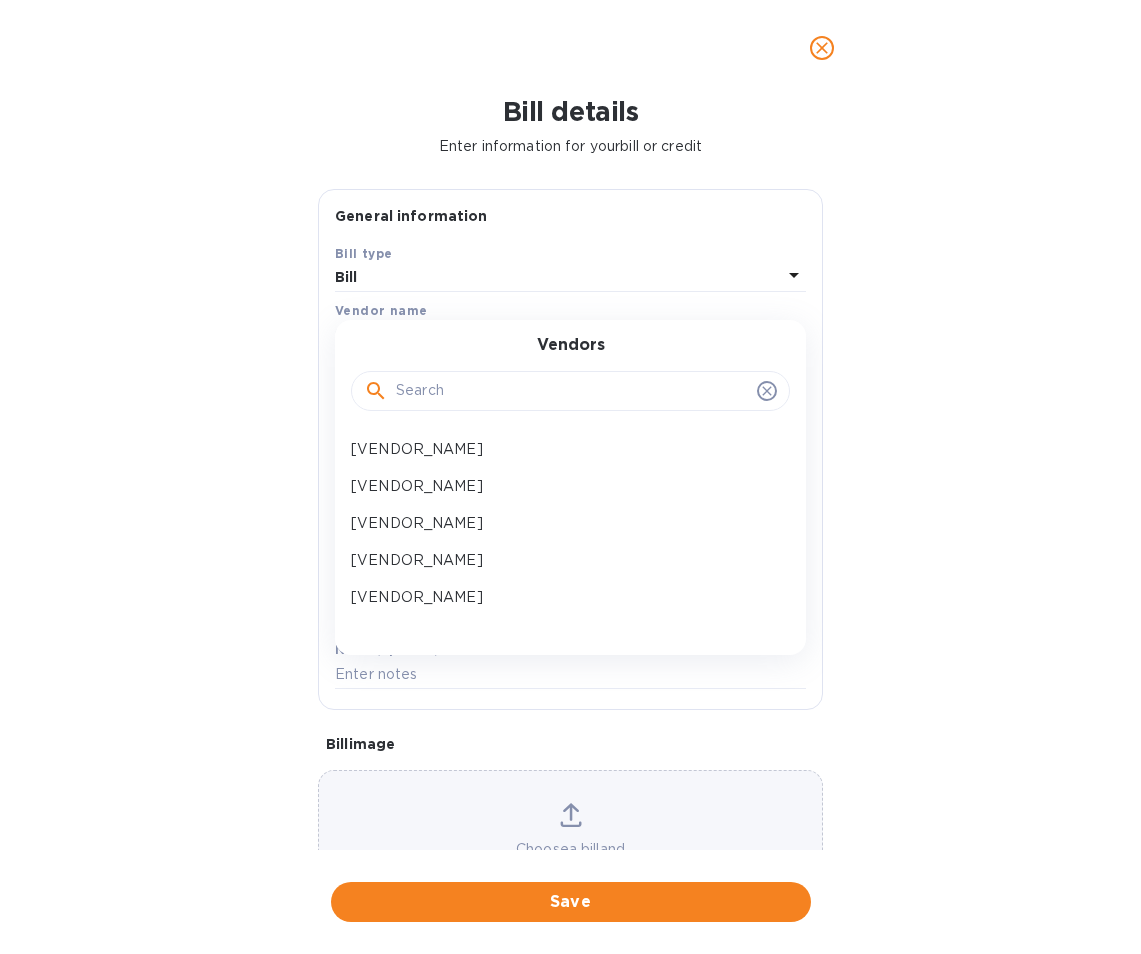 click at bounding box center (572, 391) 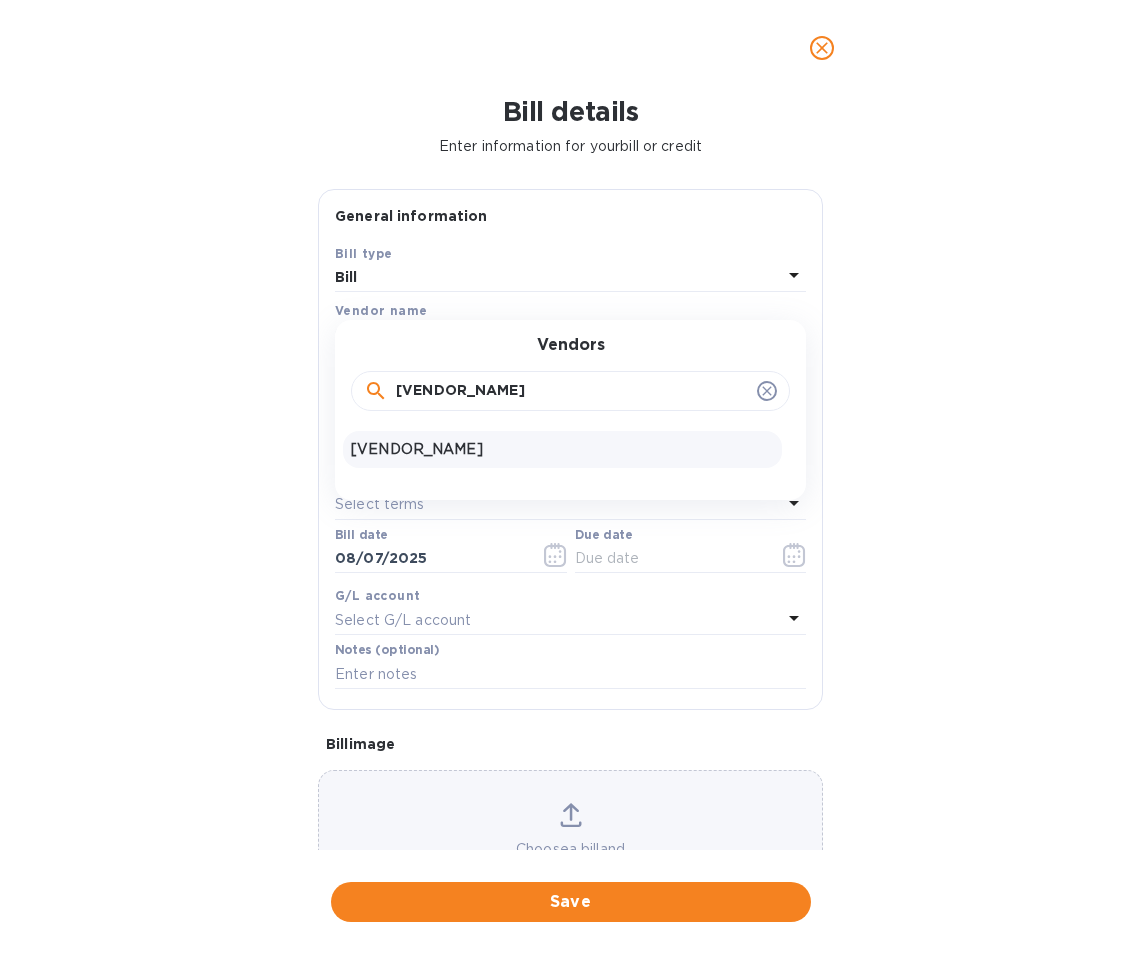 type on "[VENDOR_NAME]" 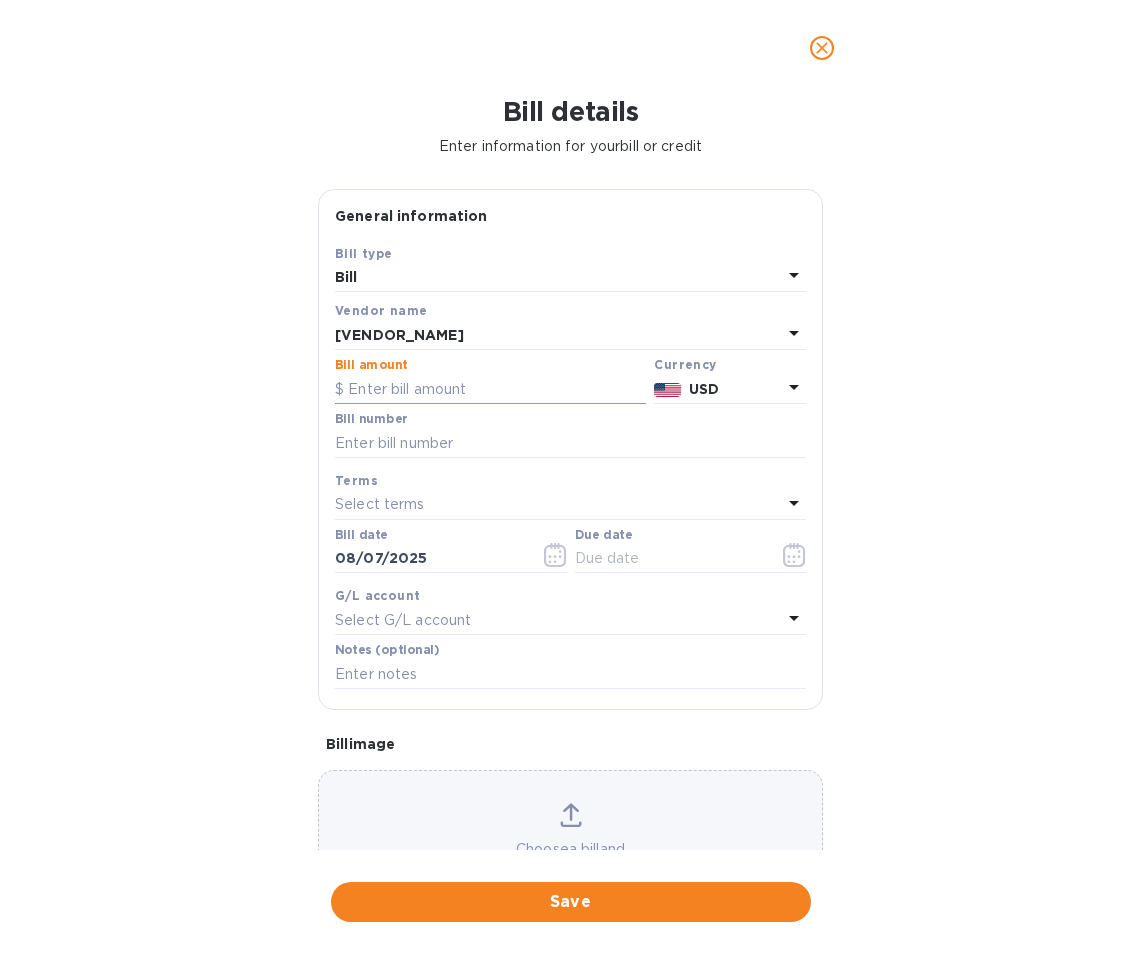 click at bounding box center (490, 389) 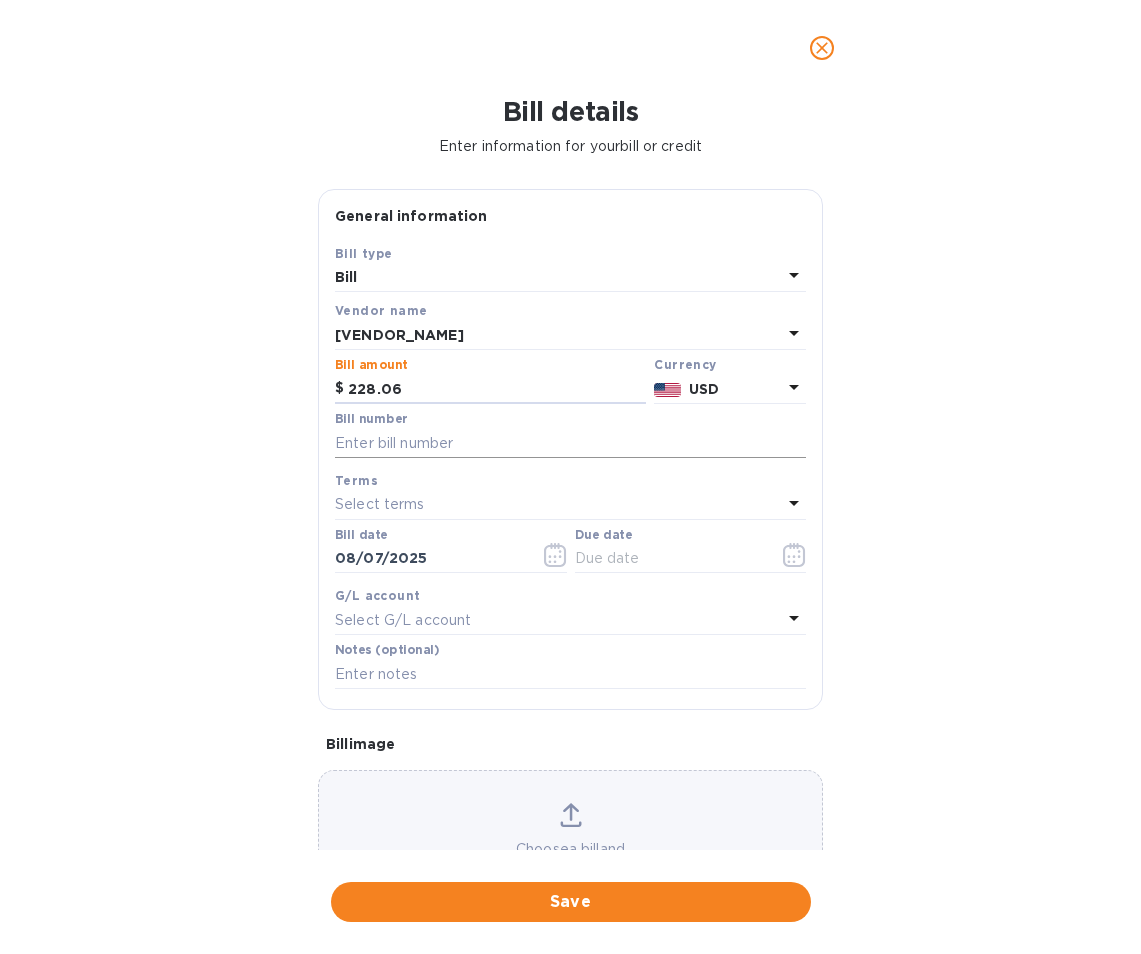 type on "228.06" 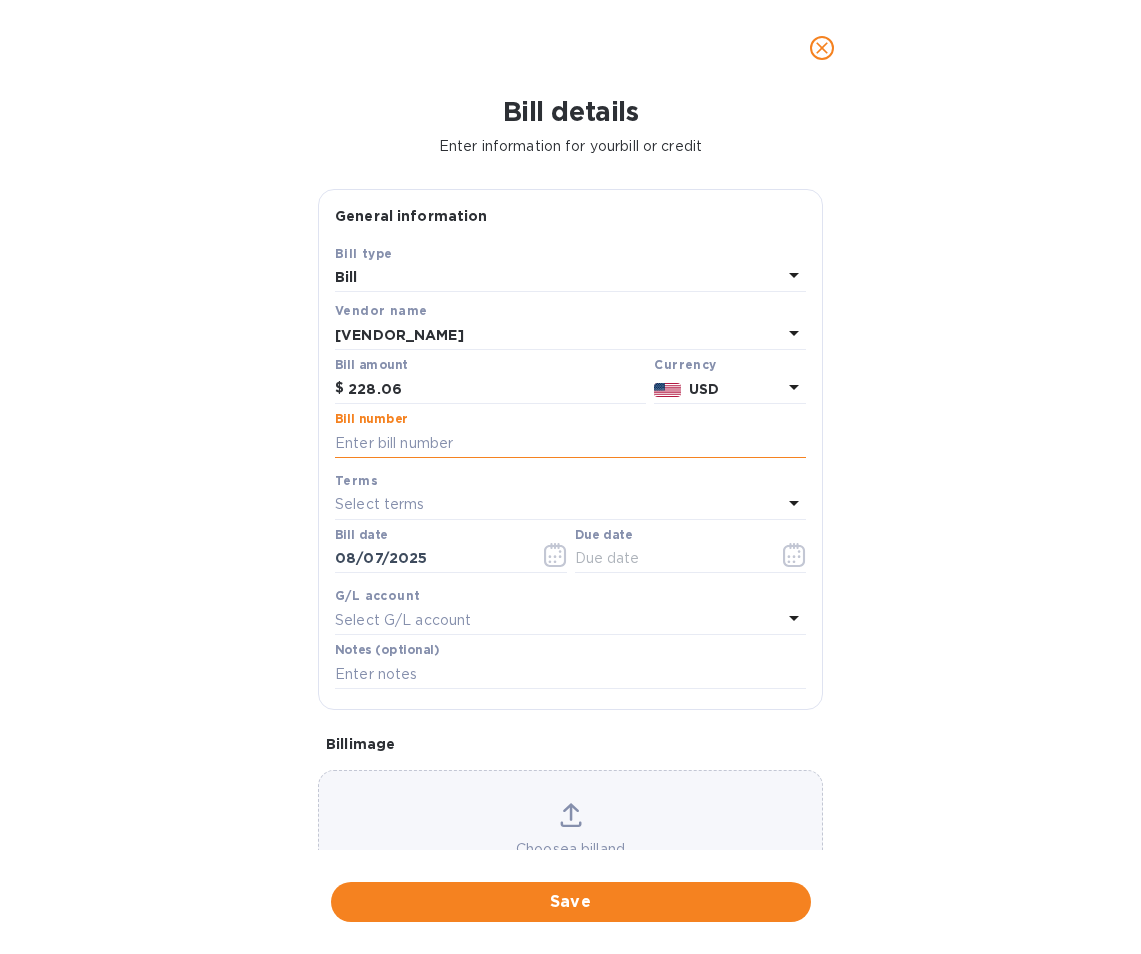 click at bounding box center (570, 443) 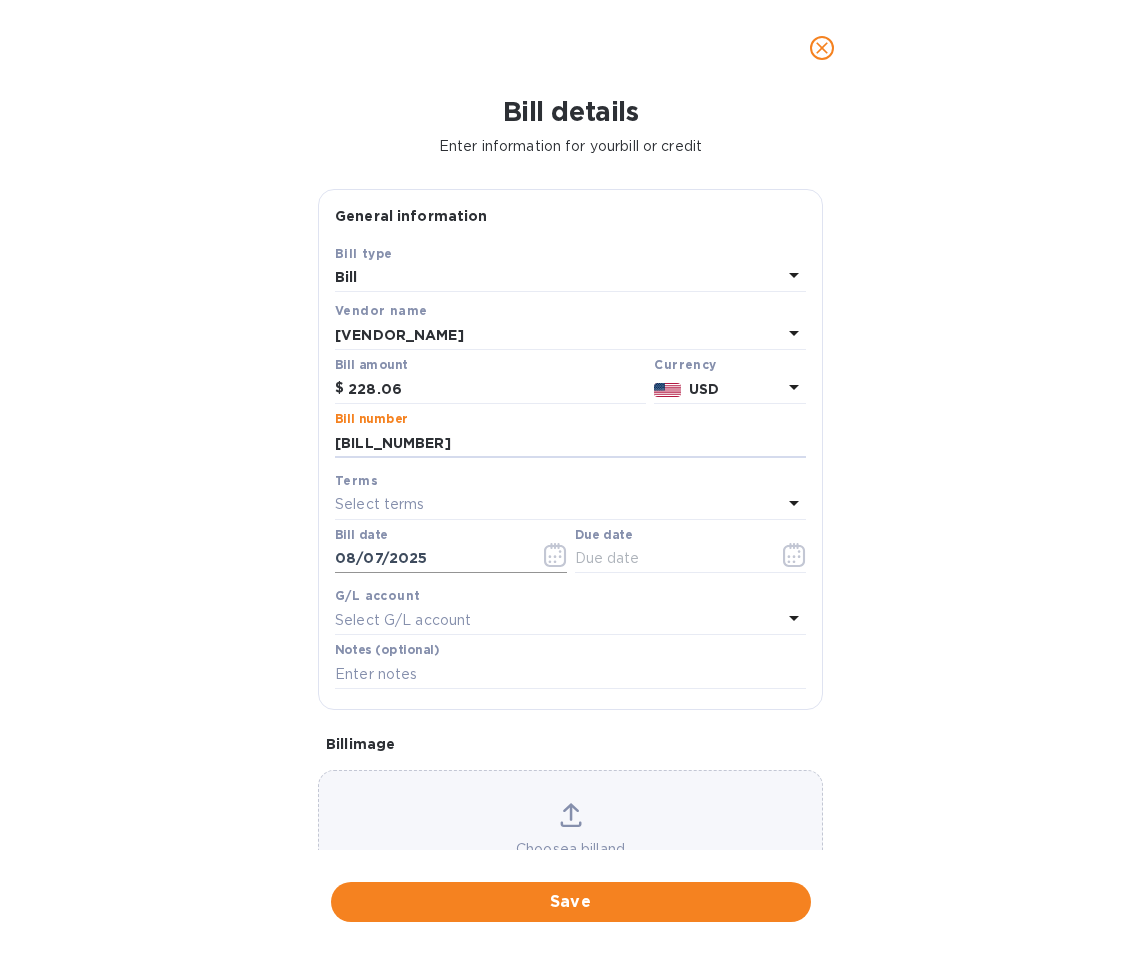 type on "[BILL_NUMBER]" 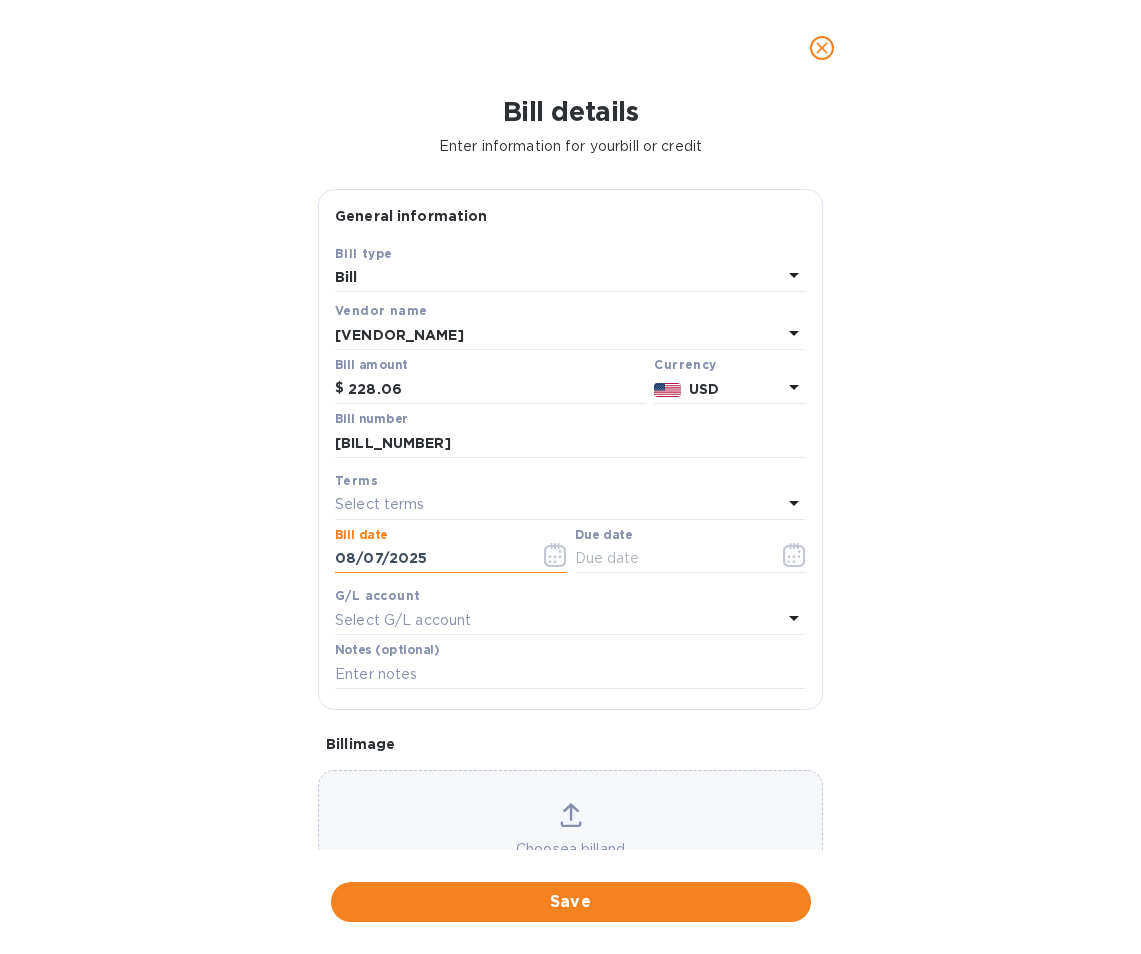 click on "08/07/2025" at bounding box center [429, 559] 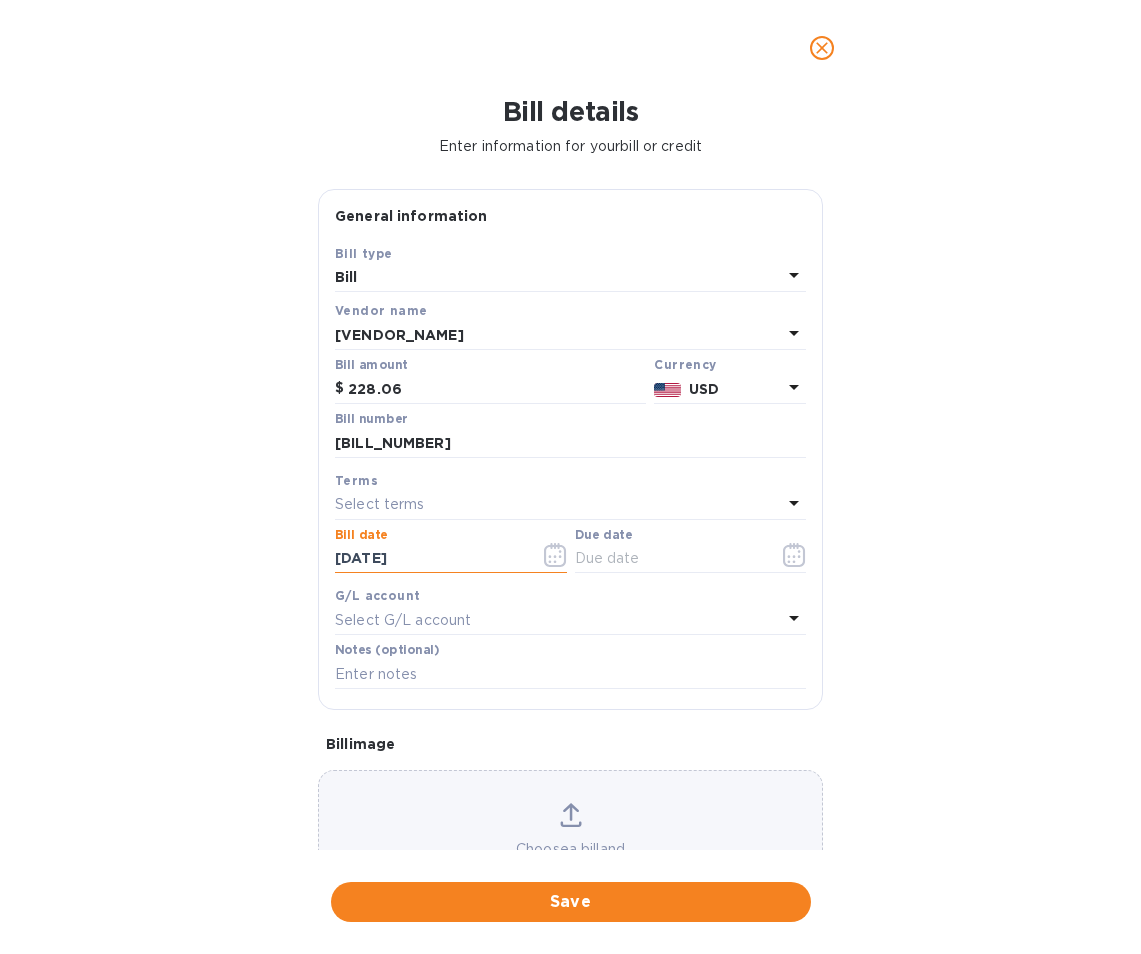 click on "[DATE]" at bounding box center [429, 559] 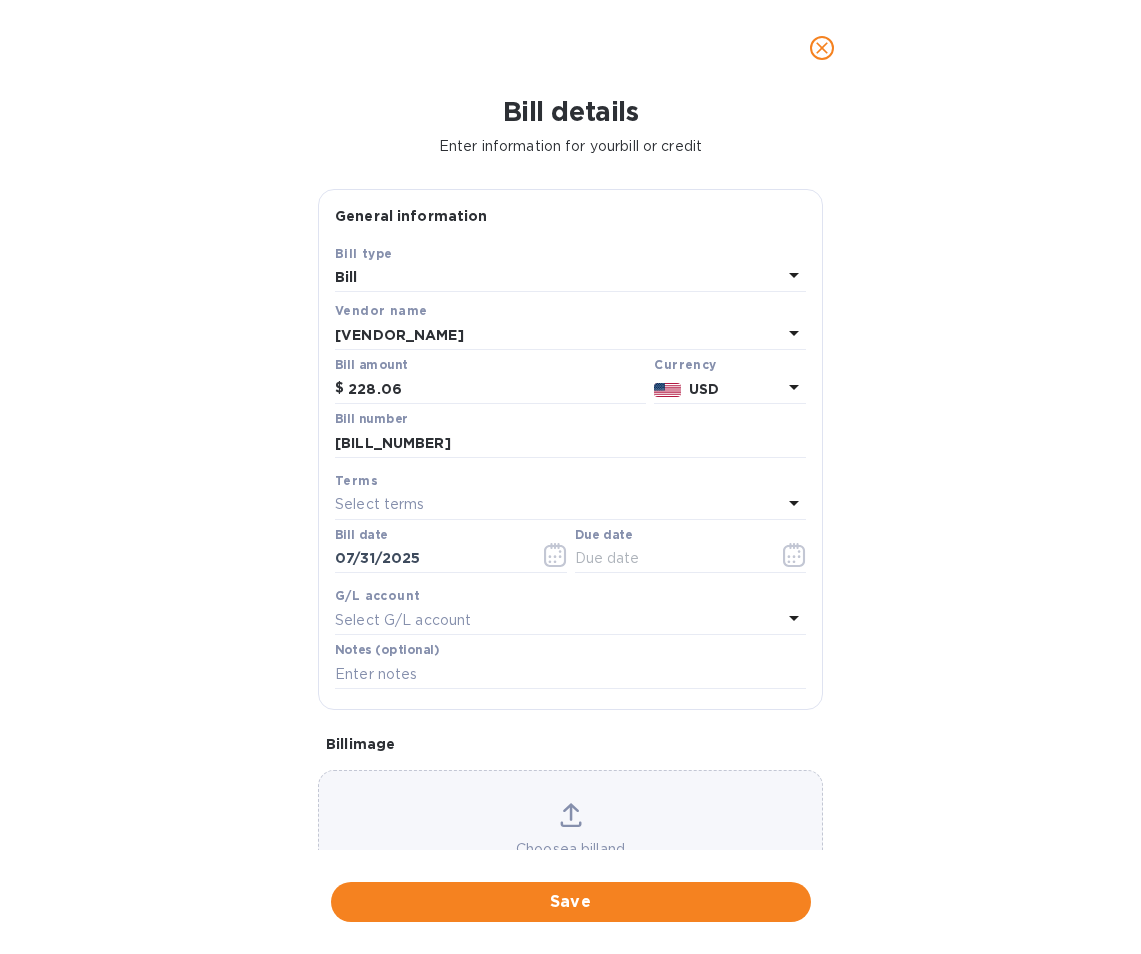 click on "Select terms" at bounding box center [380, 504] 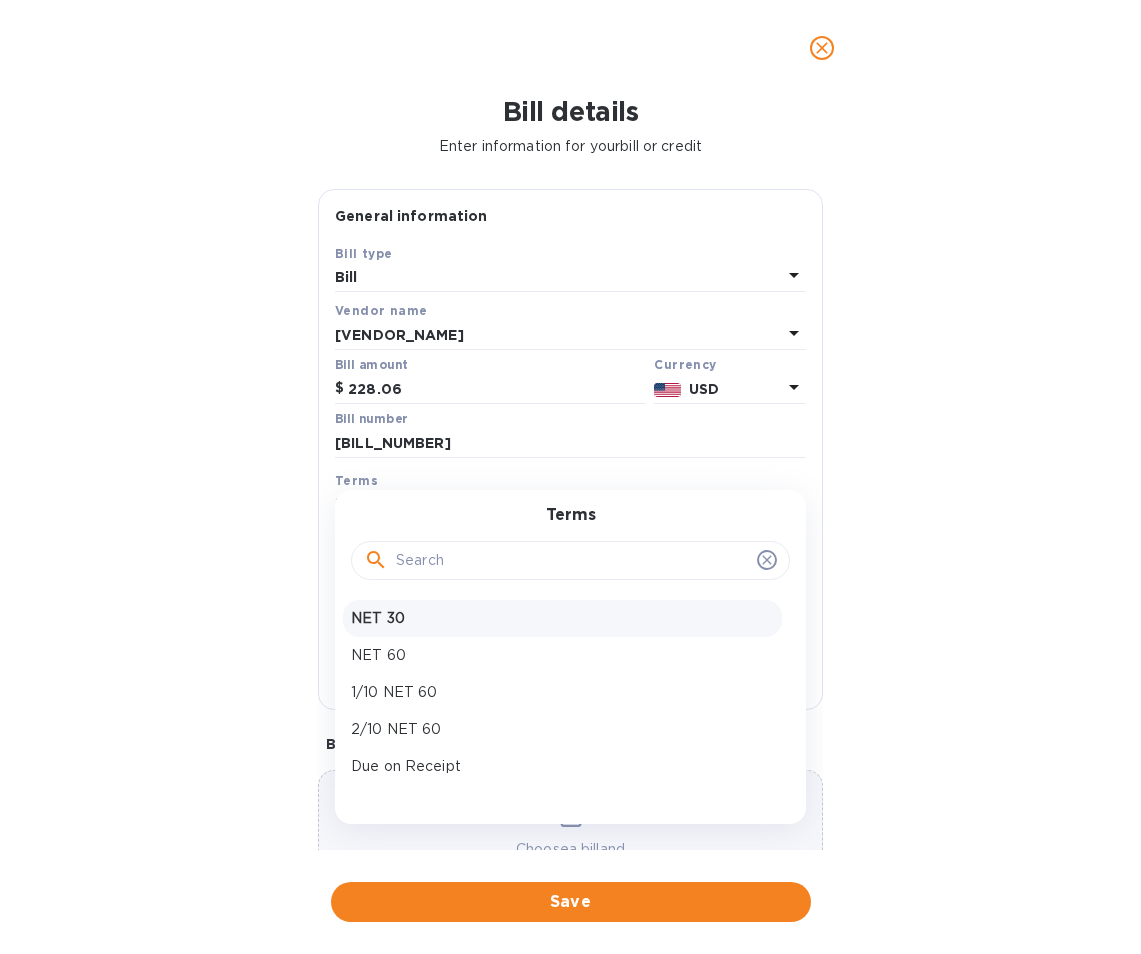 click on "NET 30" at bounding box center [562, 618] 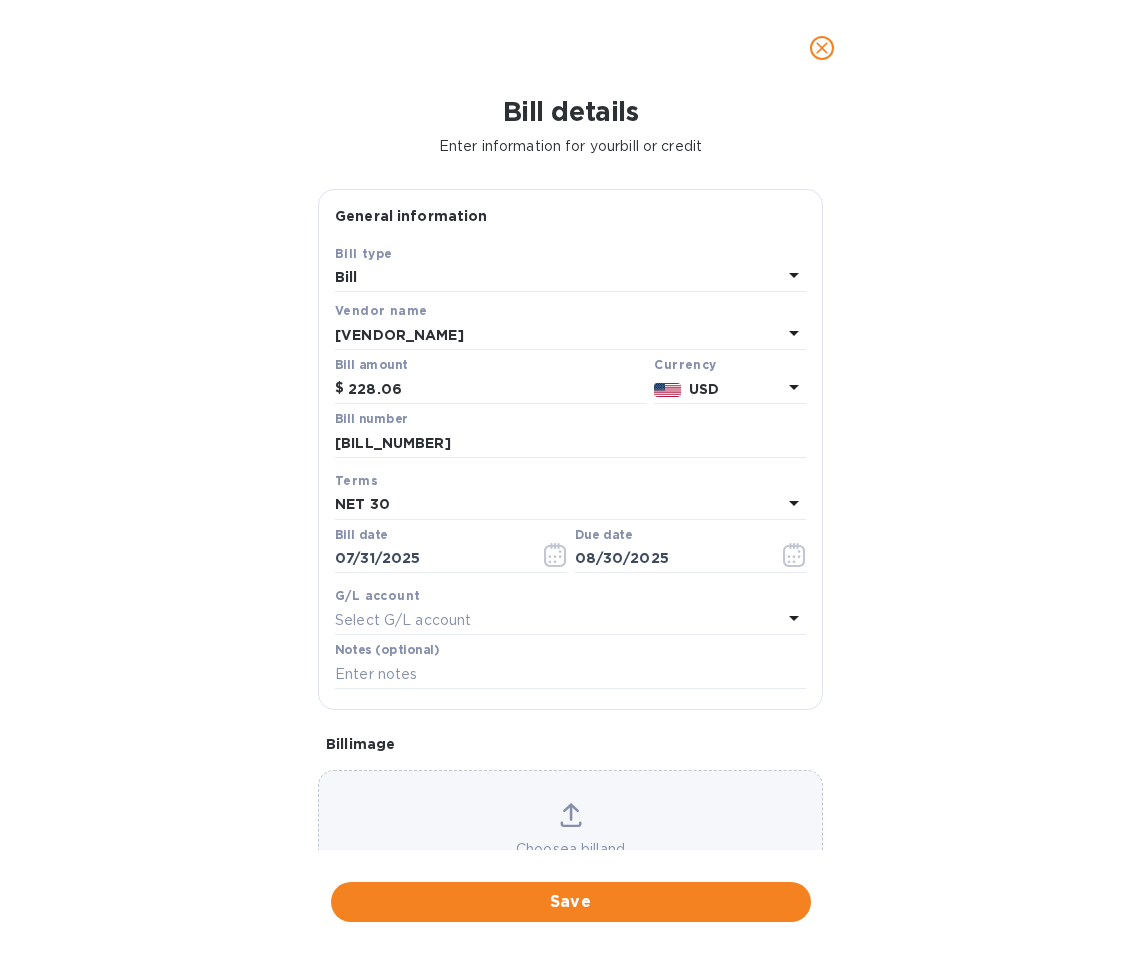 type on "08/30/2025" 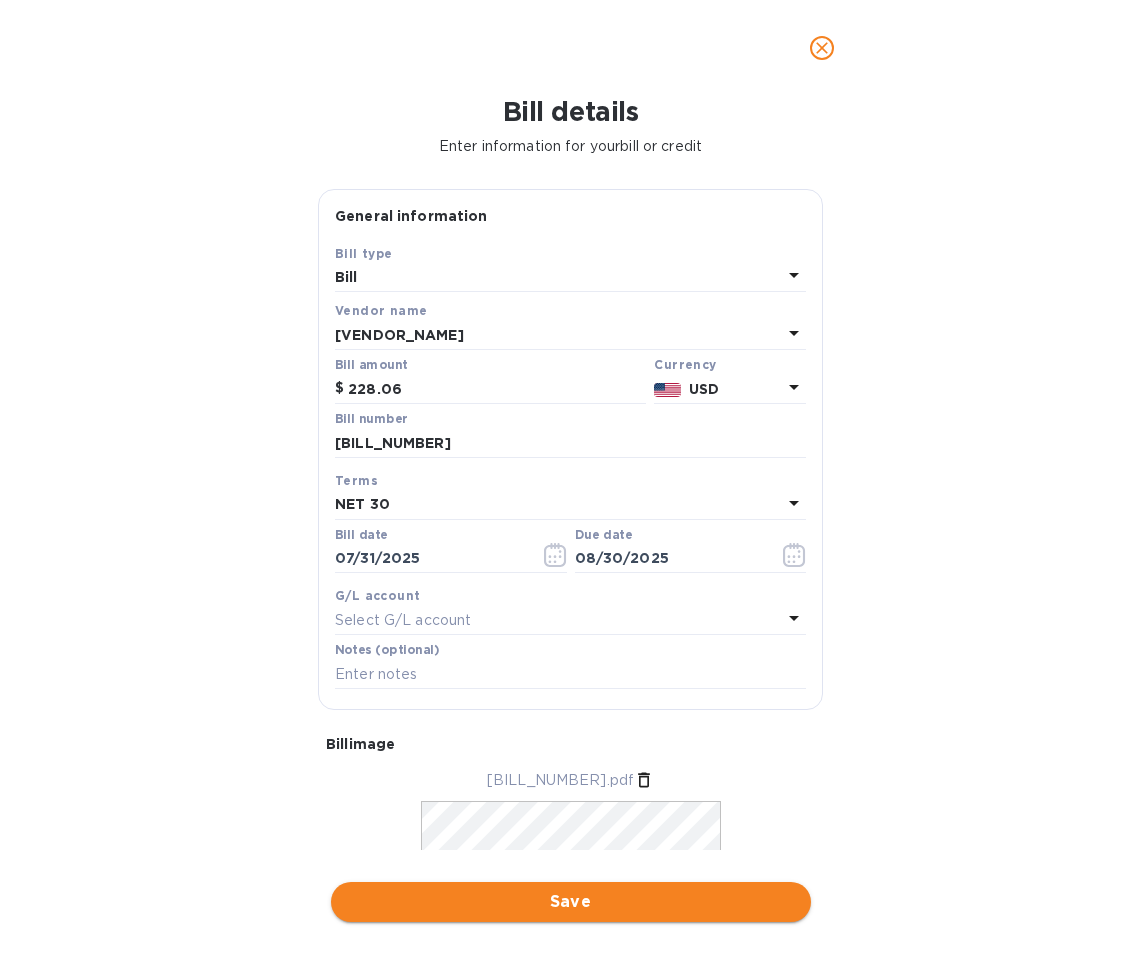 click on "Save" at bounding box center [571, 902] 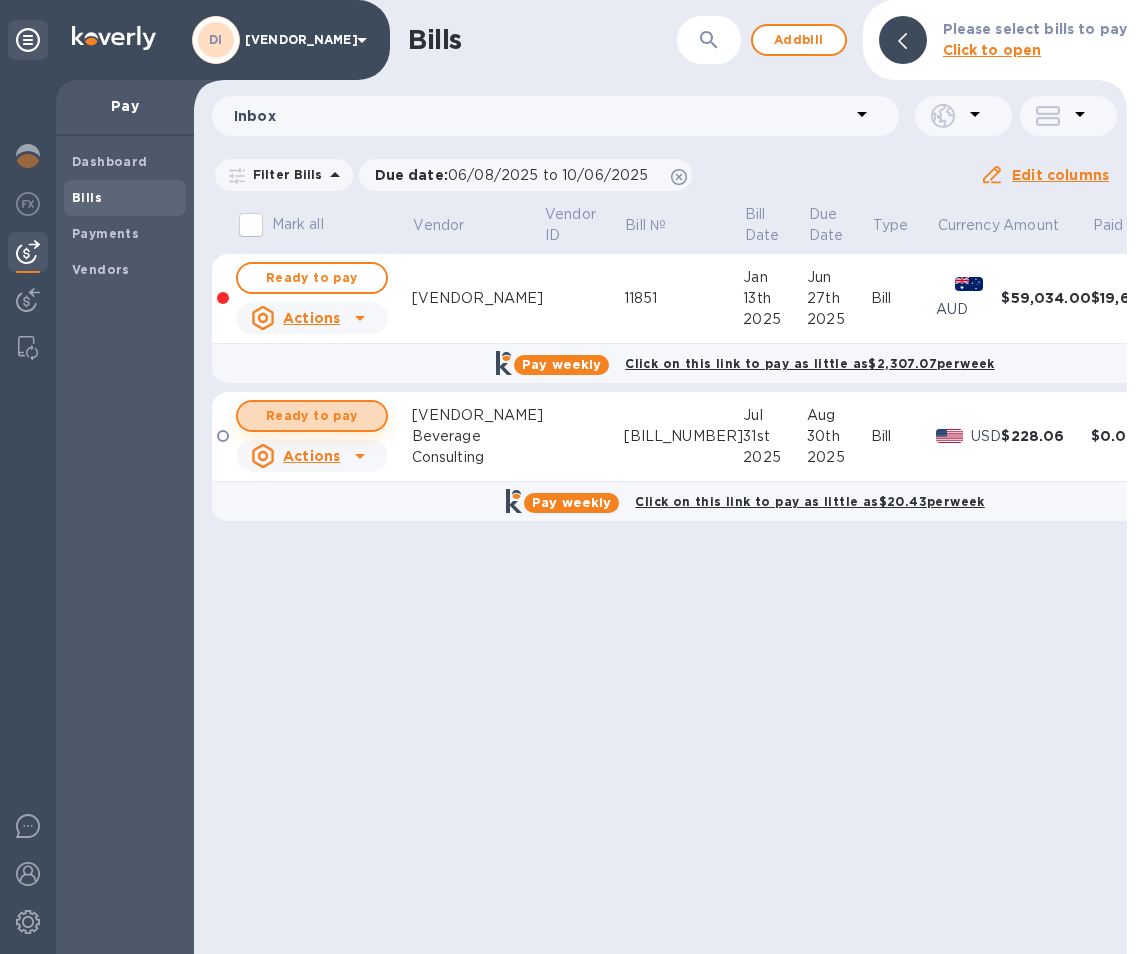 click on "Ready to pay" at bounding box center (312, 416) 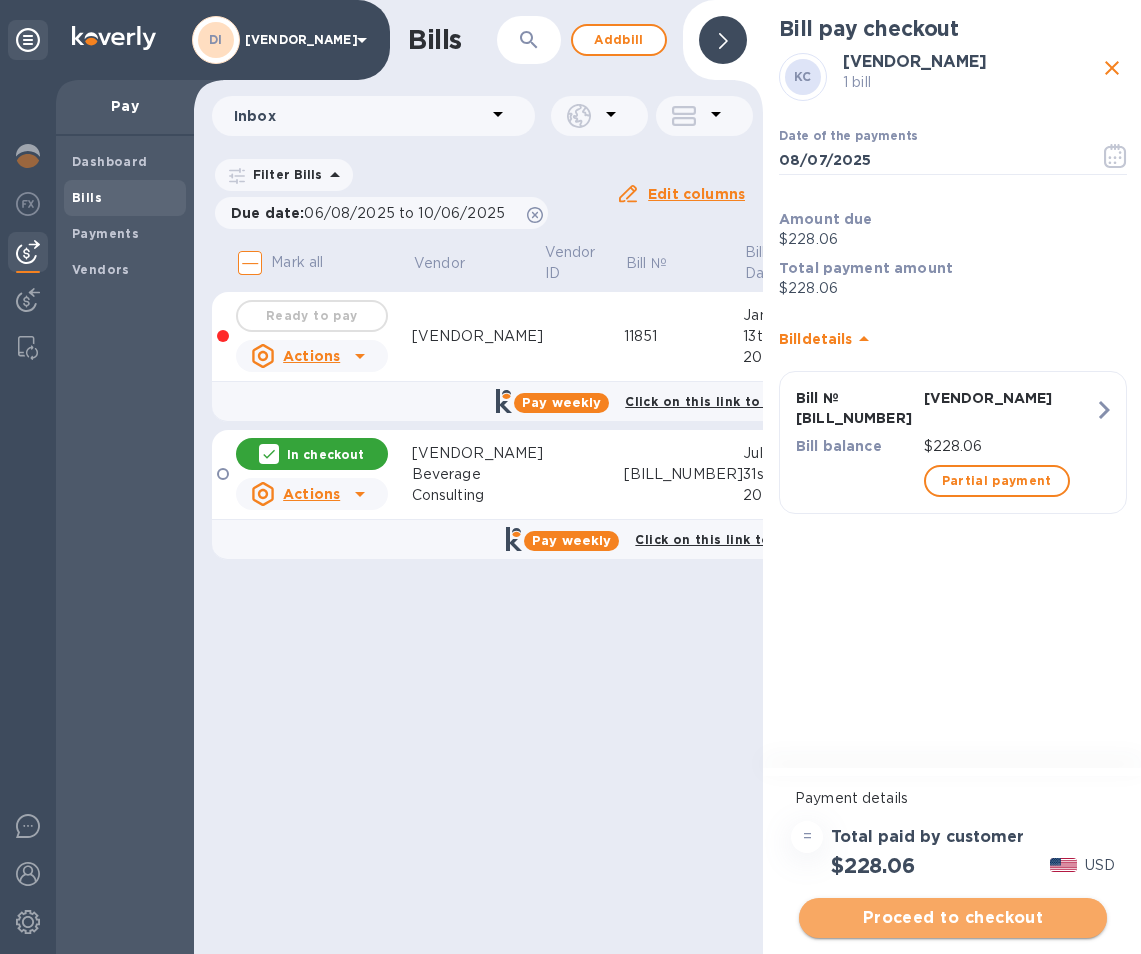 click on "Proceed to checkout" at bounding box center (953, 918) 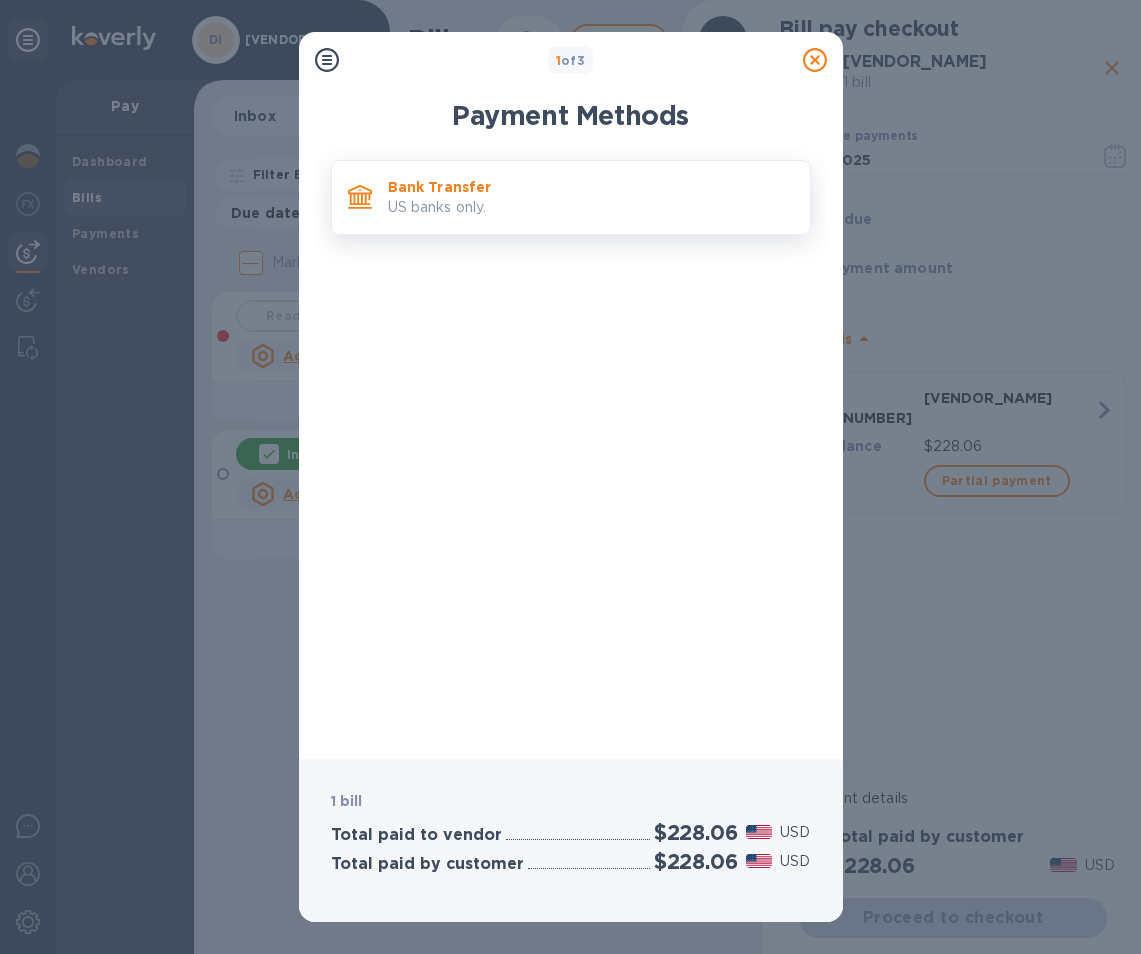 click on "Bank Transfer" at bounding box center [591, 187] 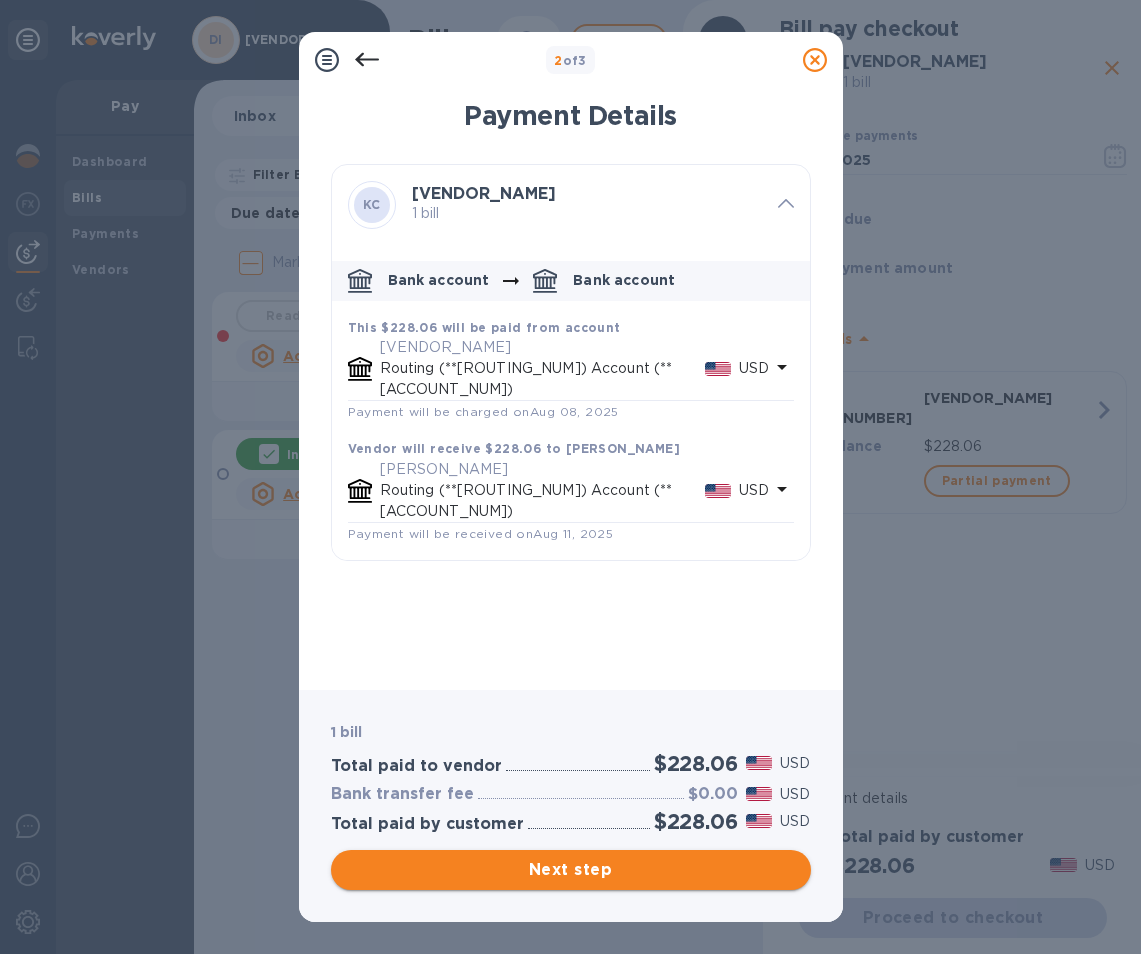 click on "Next step" at bounding box center (571, 870) 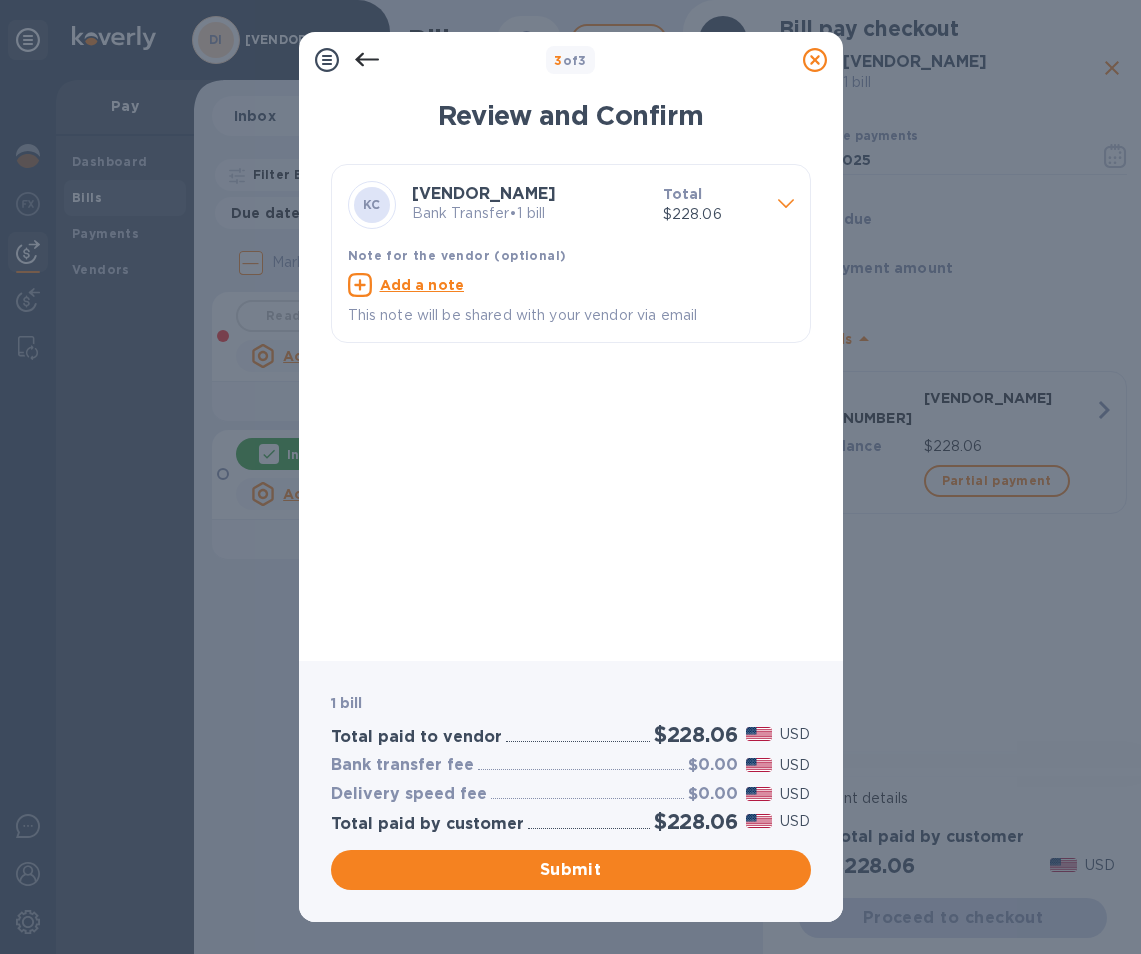 click on "Add a note" at bounding box center (422, 285) 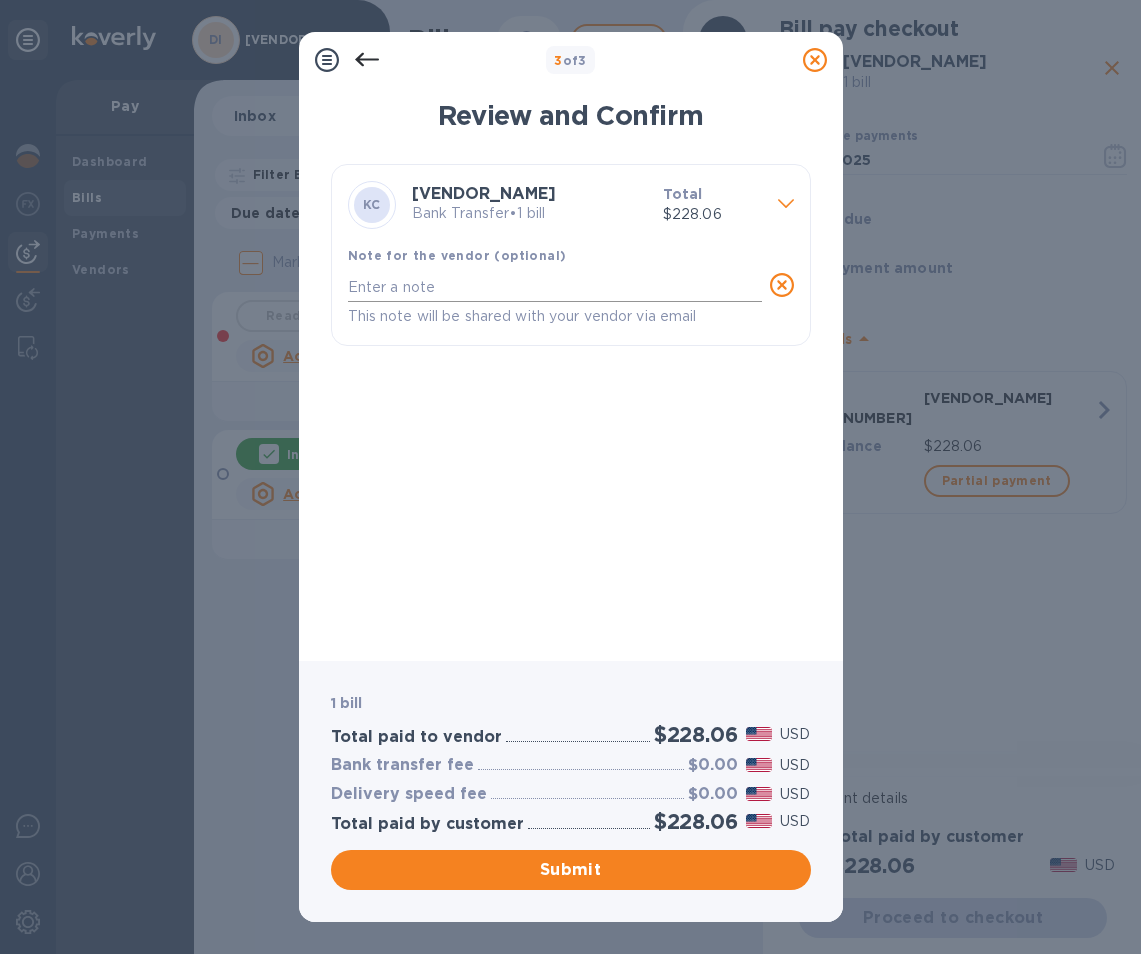 click at bounding box center (555, 287) 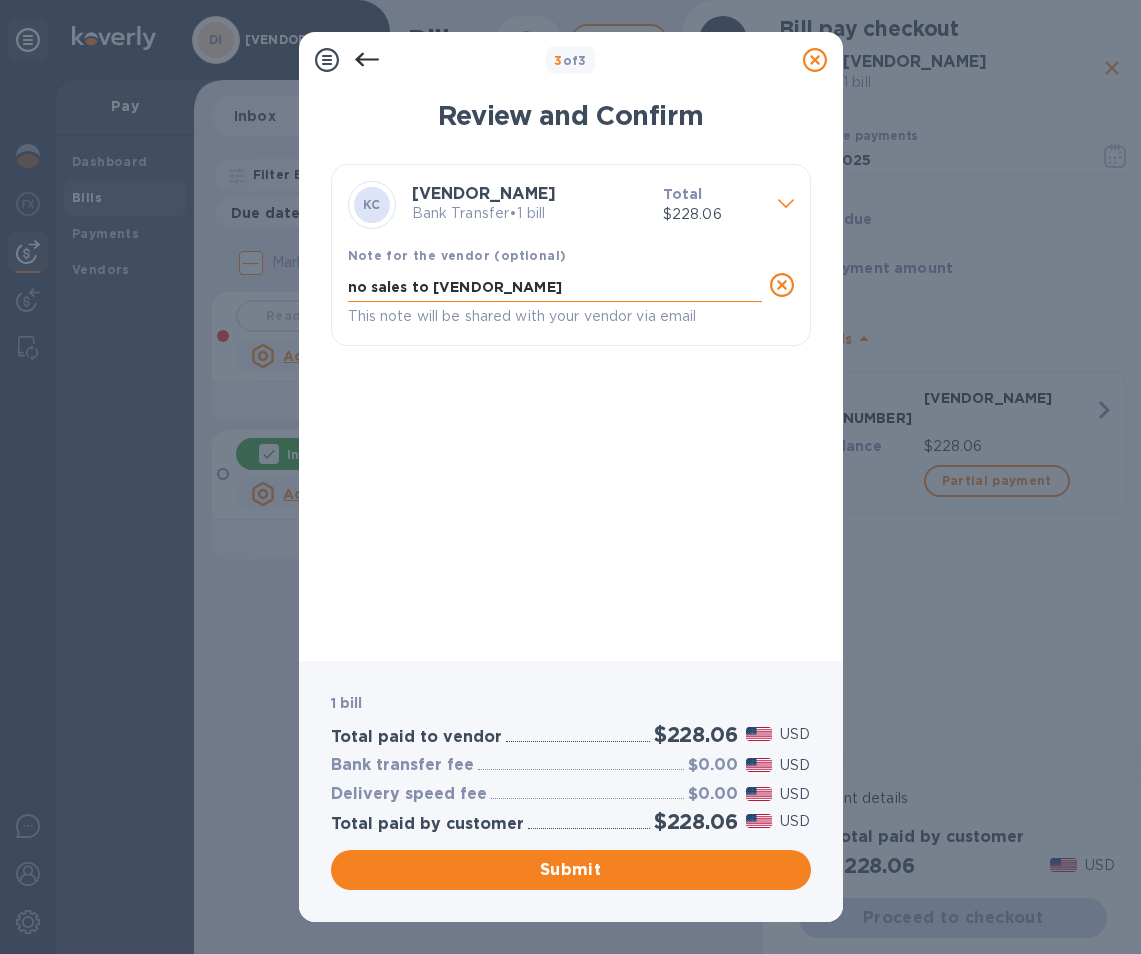 type on "no sales to [VENDOR_NAME]" 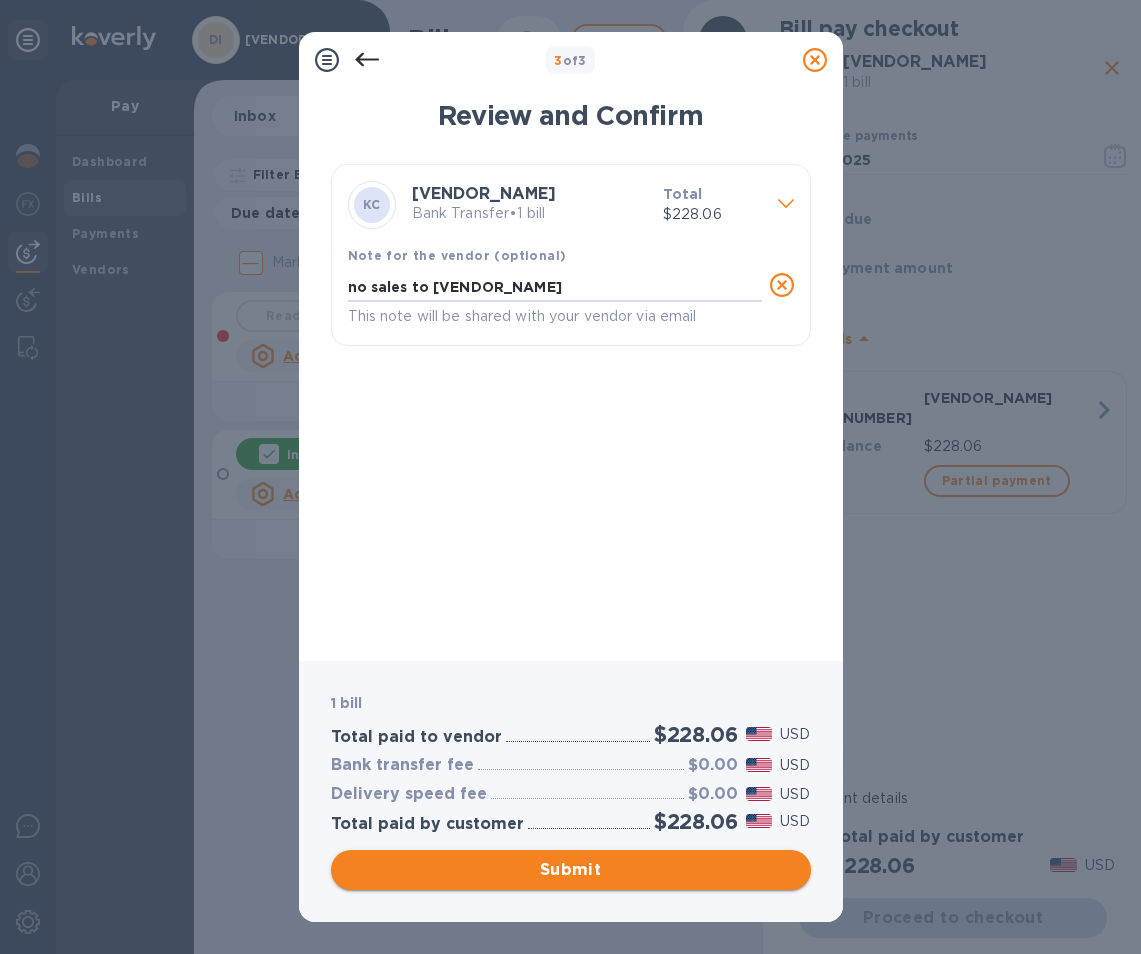 click on "Submit" at bounding box center (571, 870) 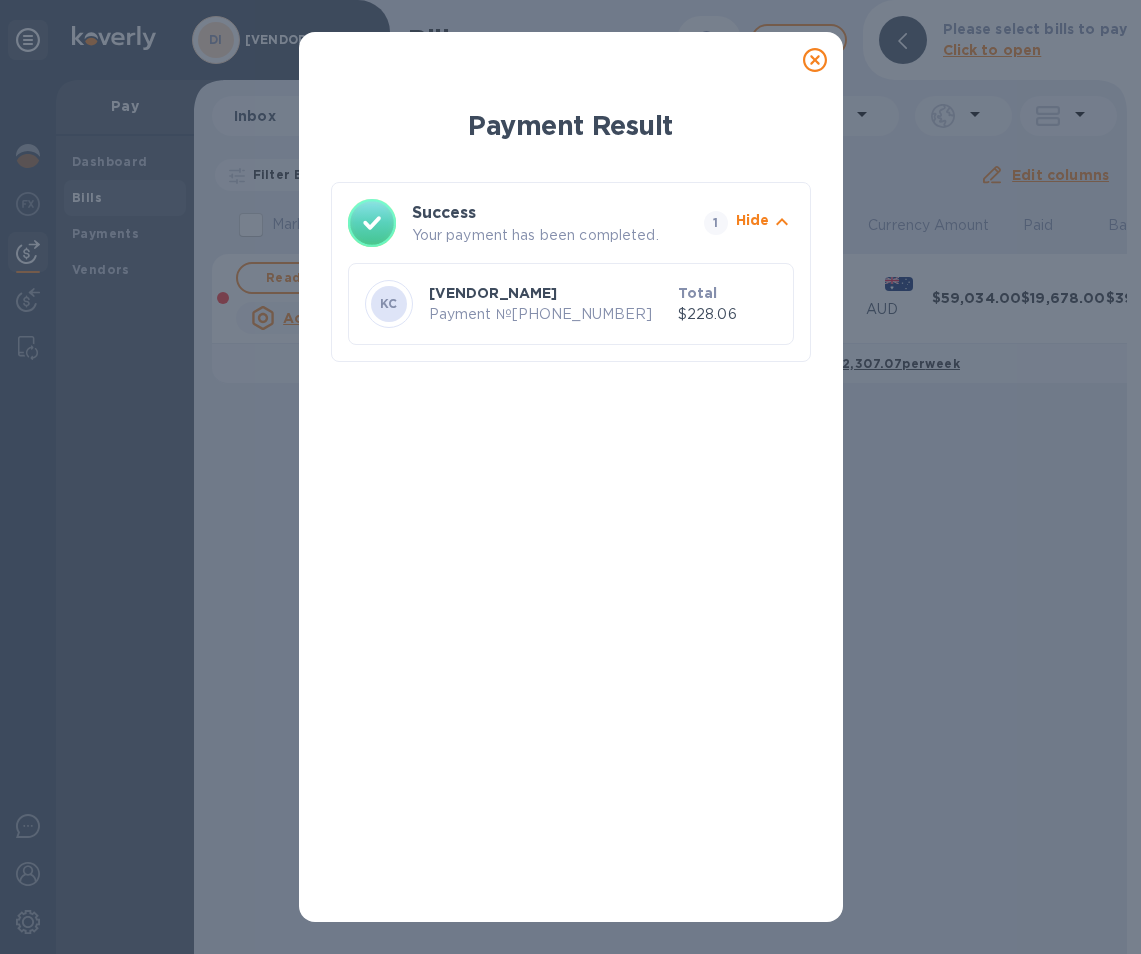 click 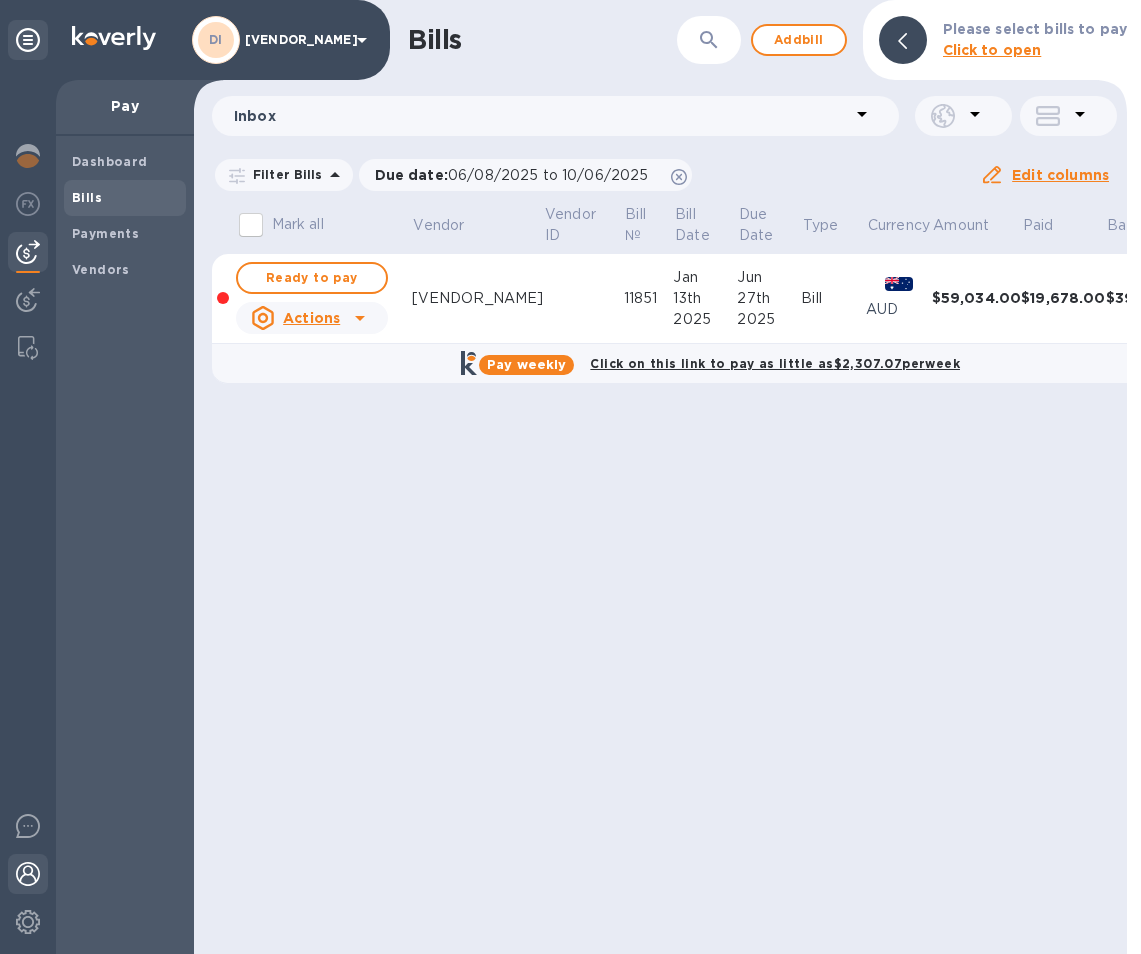 click at bounding box center (28, 874) 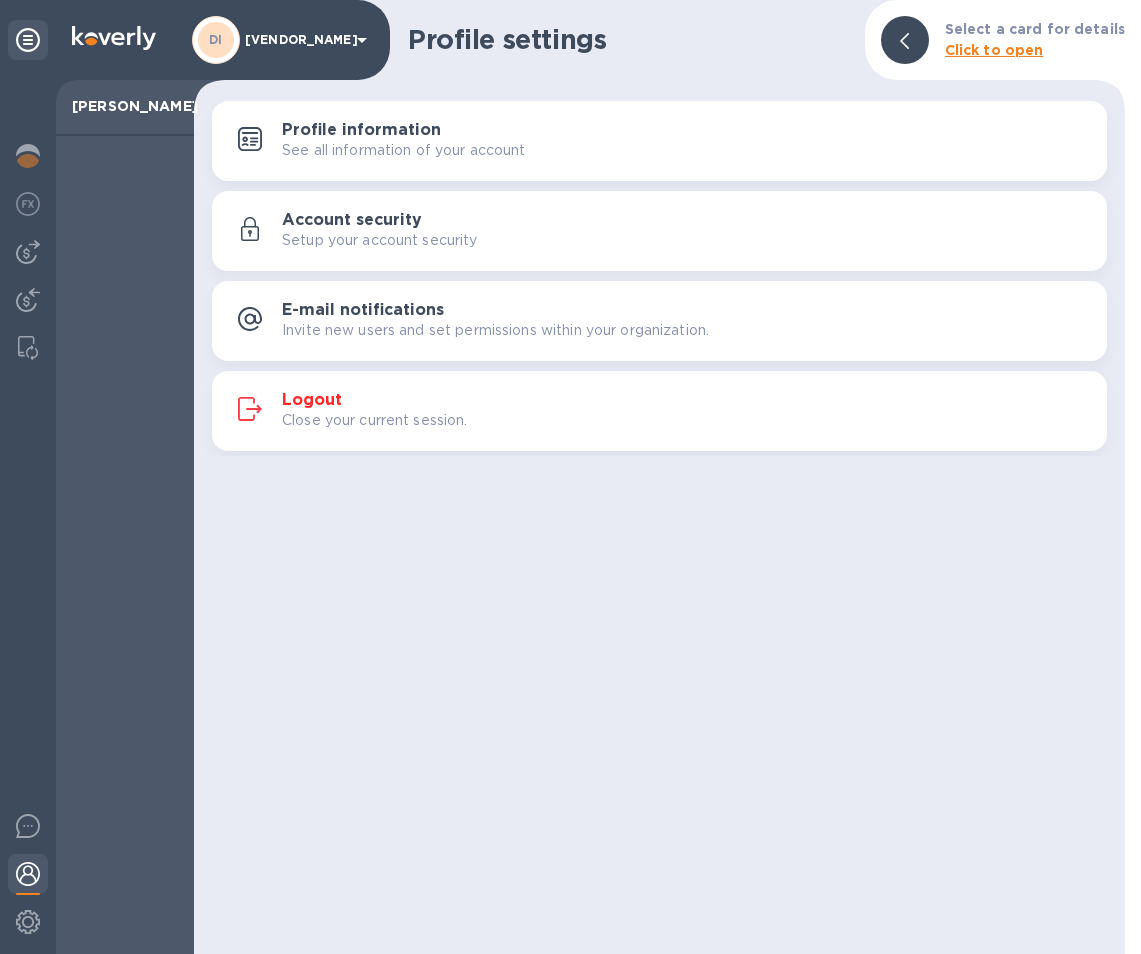 click on "Logout" at bounding box center (312, 400) 